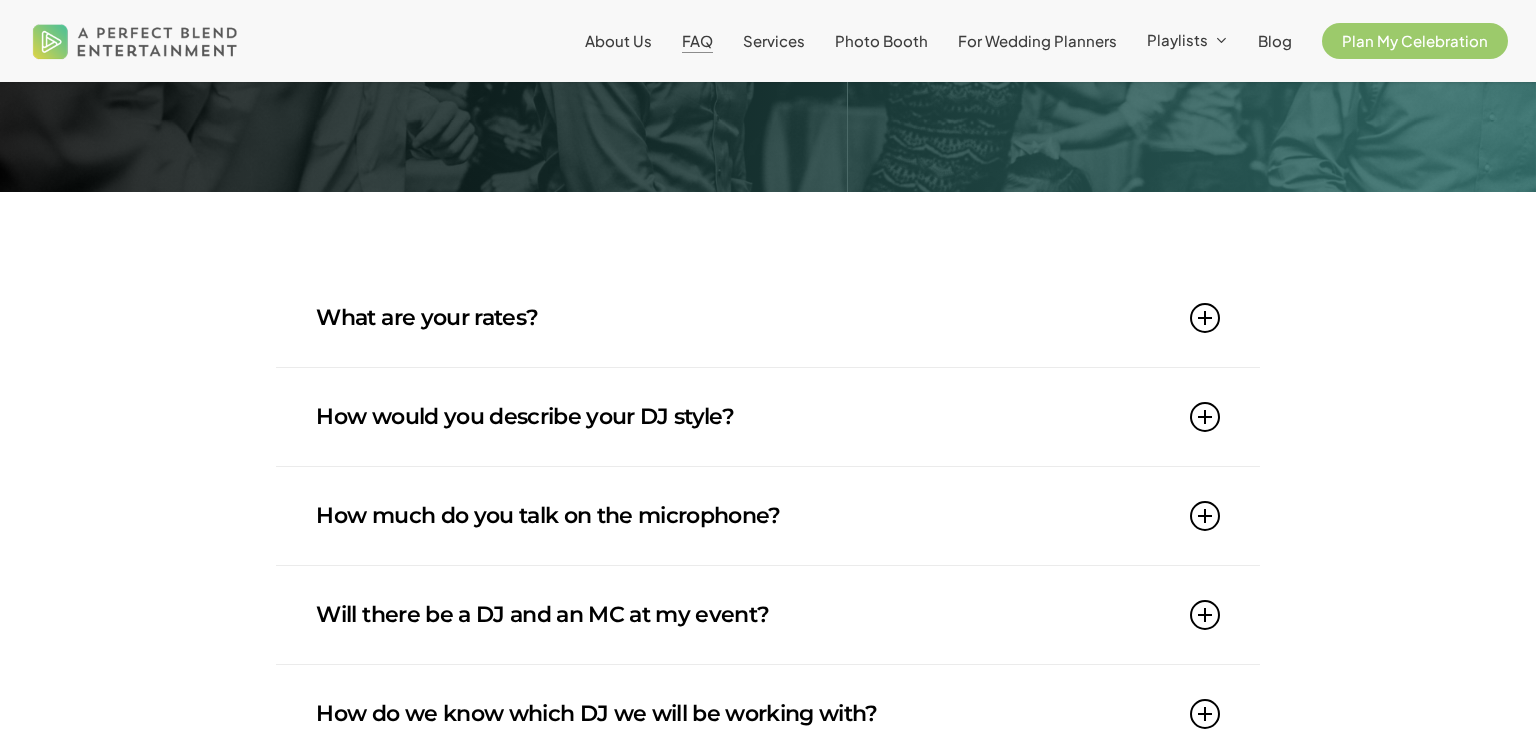 scroll, scrollTop: 191, scrollLeft: 0, axis: vertical 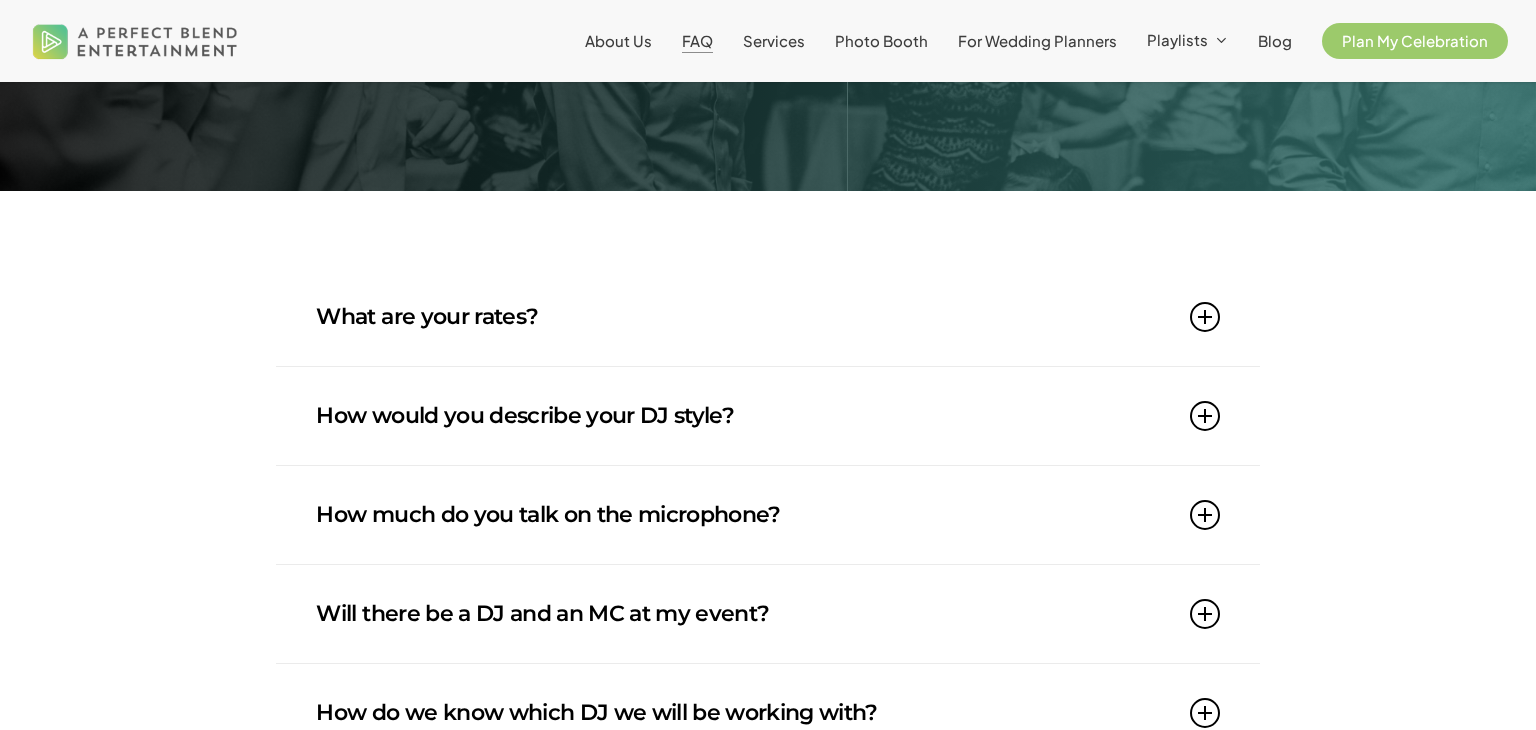 click at bounding box center [1205, 317] 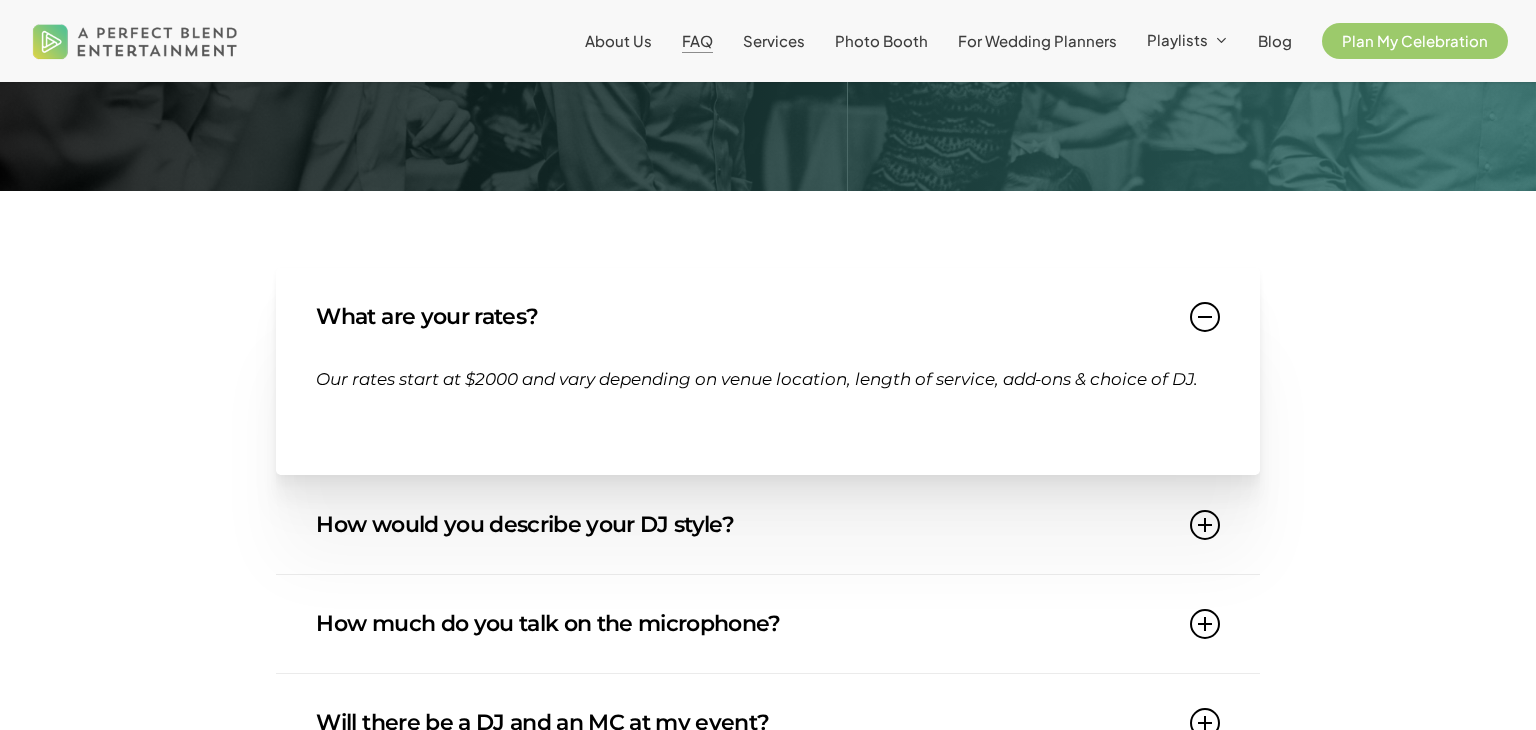click at bounding box center (1205, 317) 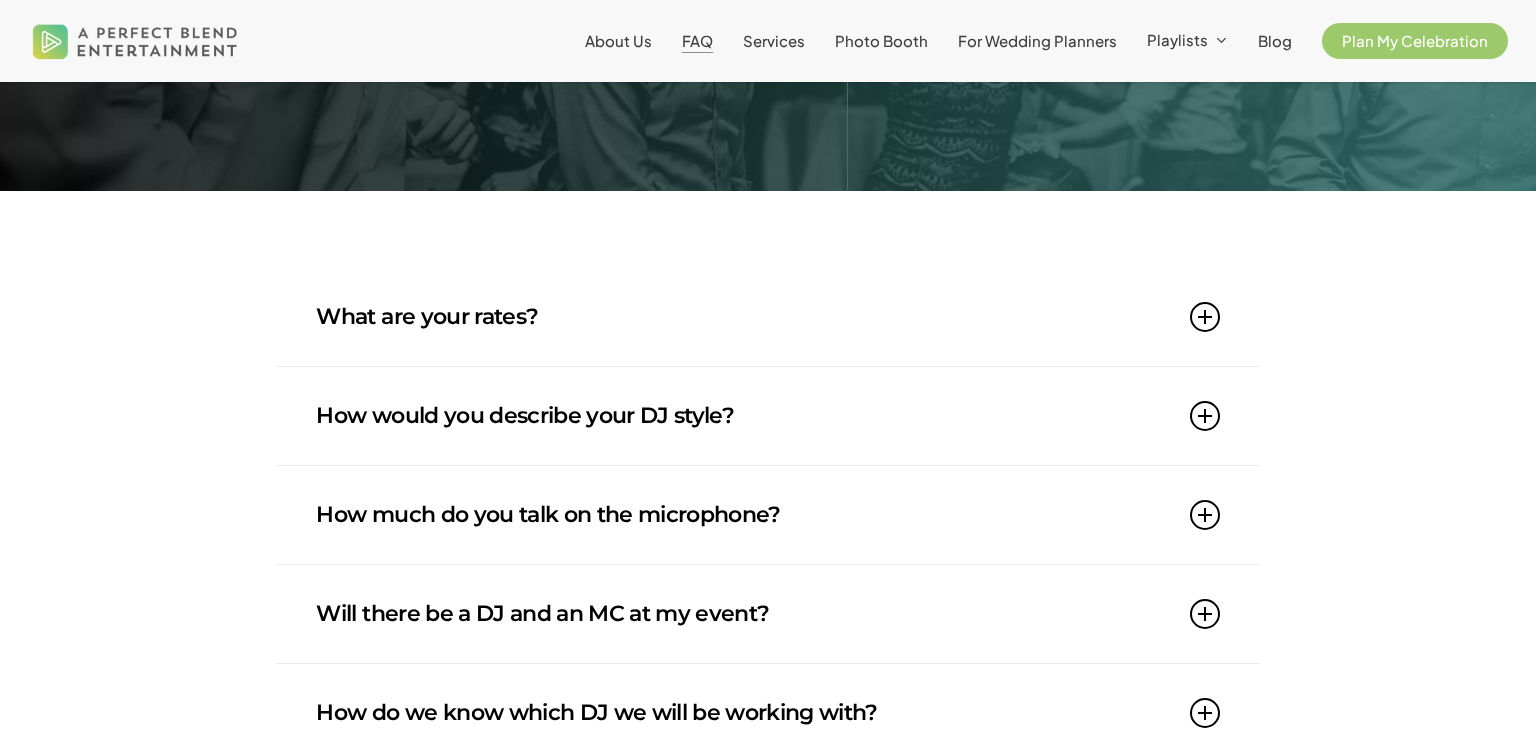 click at bounding box center (1205, 317) 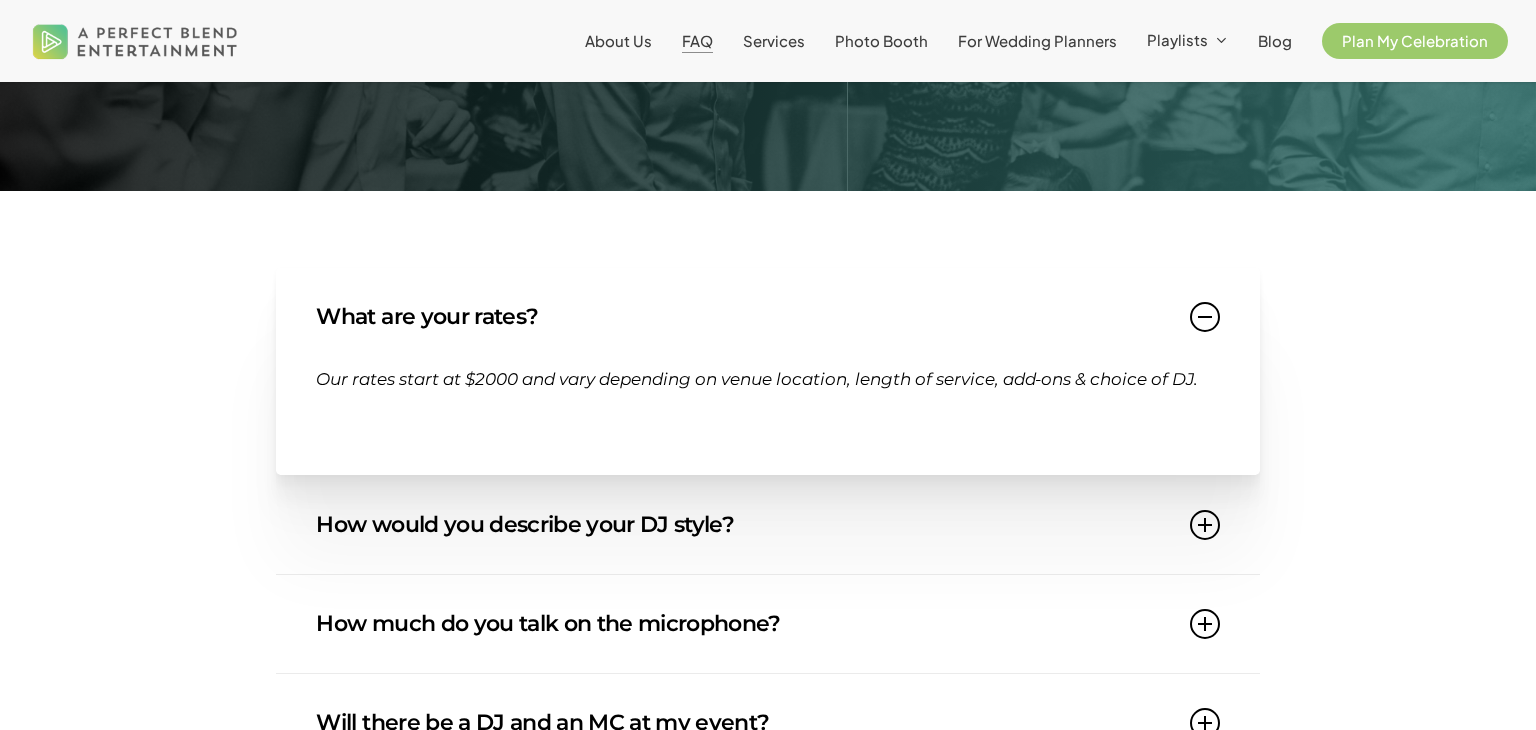 click at bounding box center (1205, 317) 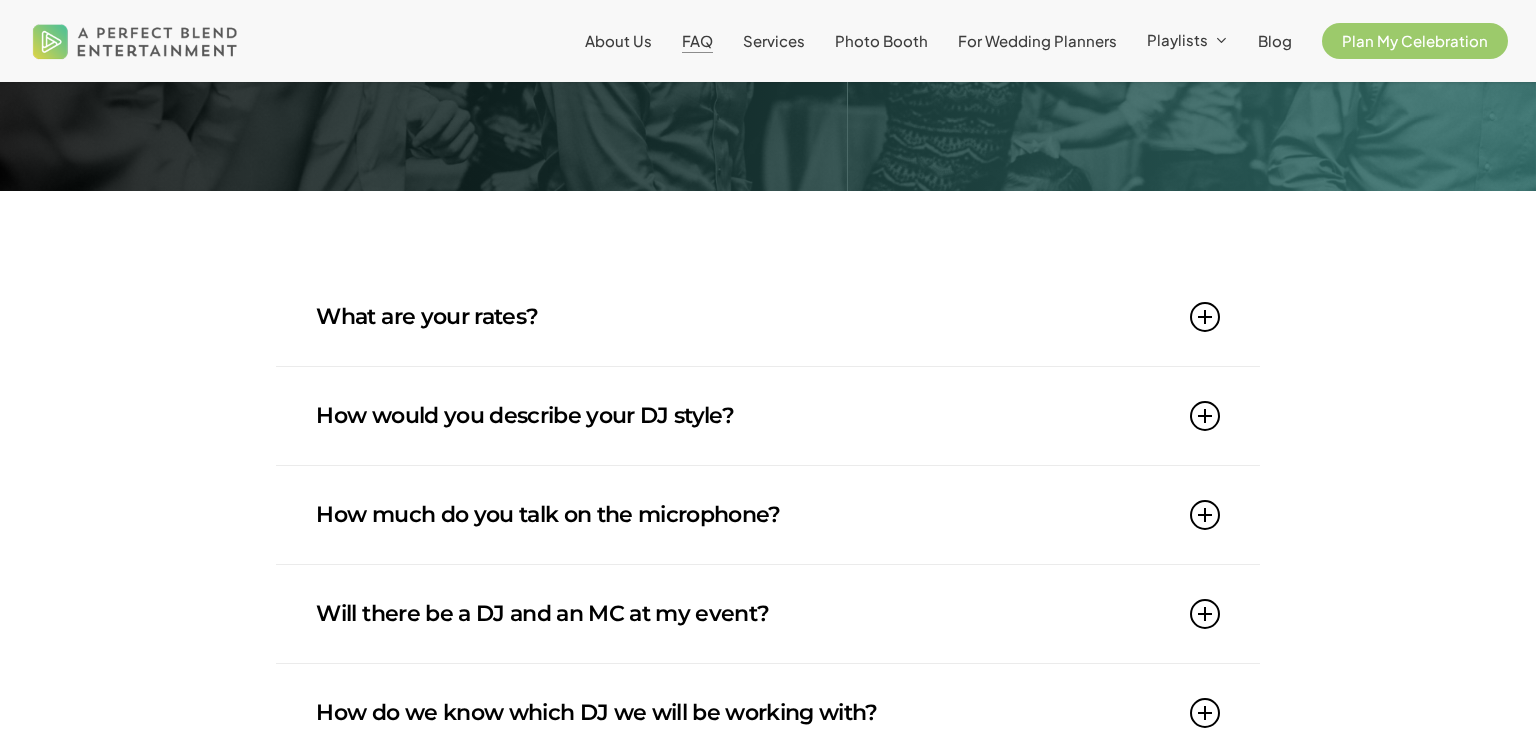 click at bounding box center (1205, 317) 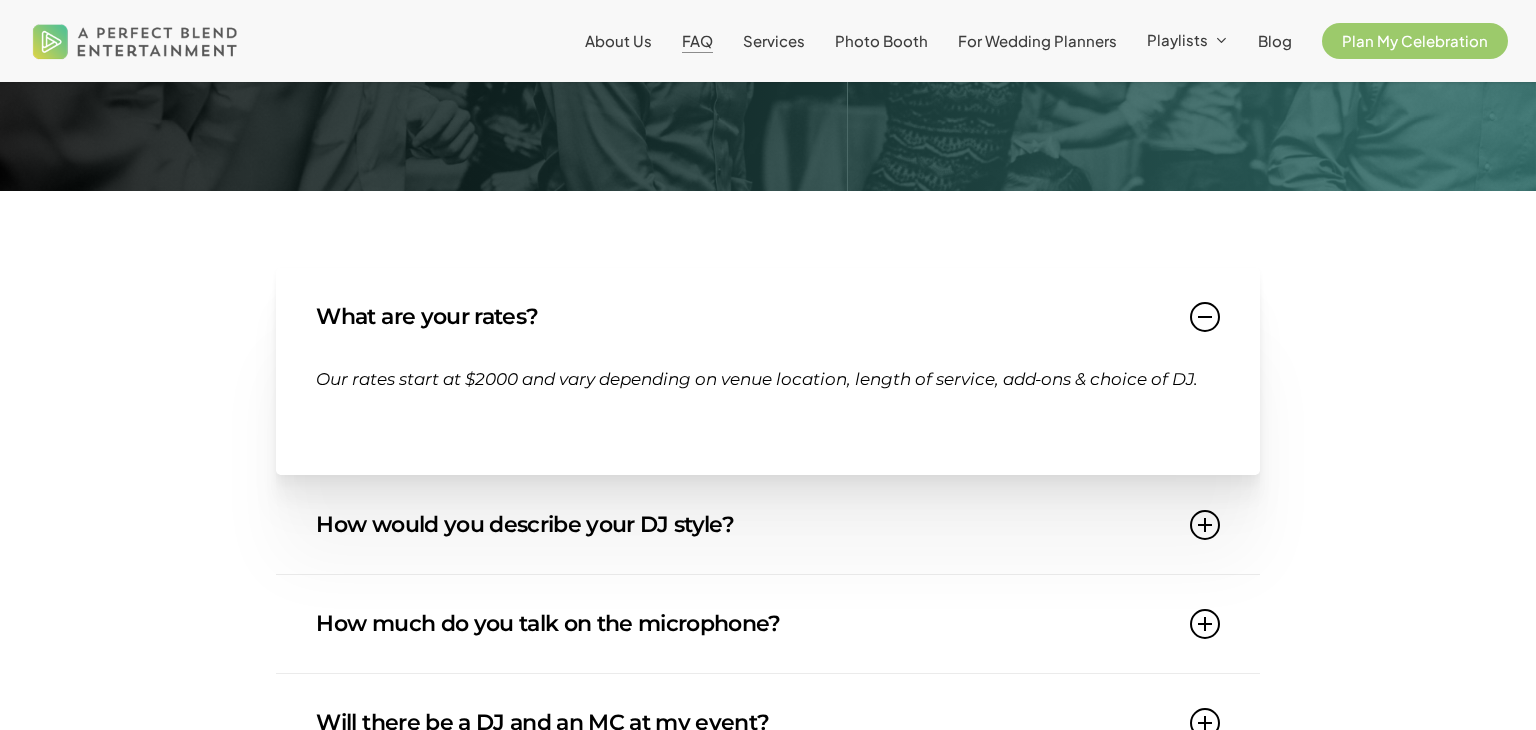 click at bounding box center [1205, 317] 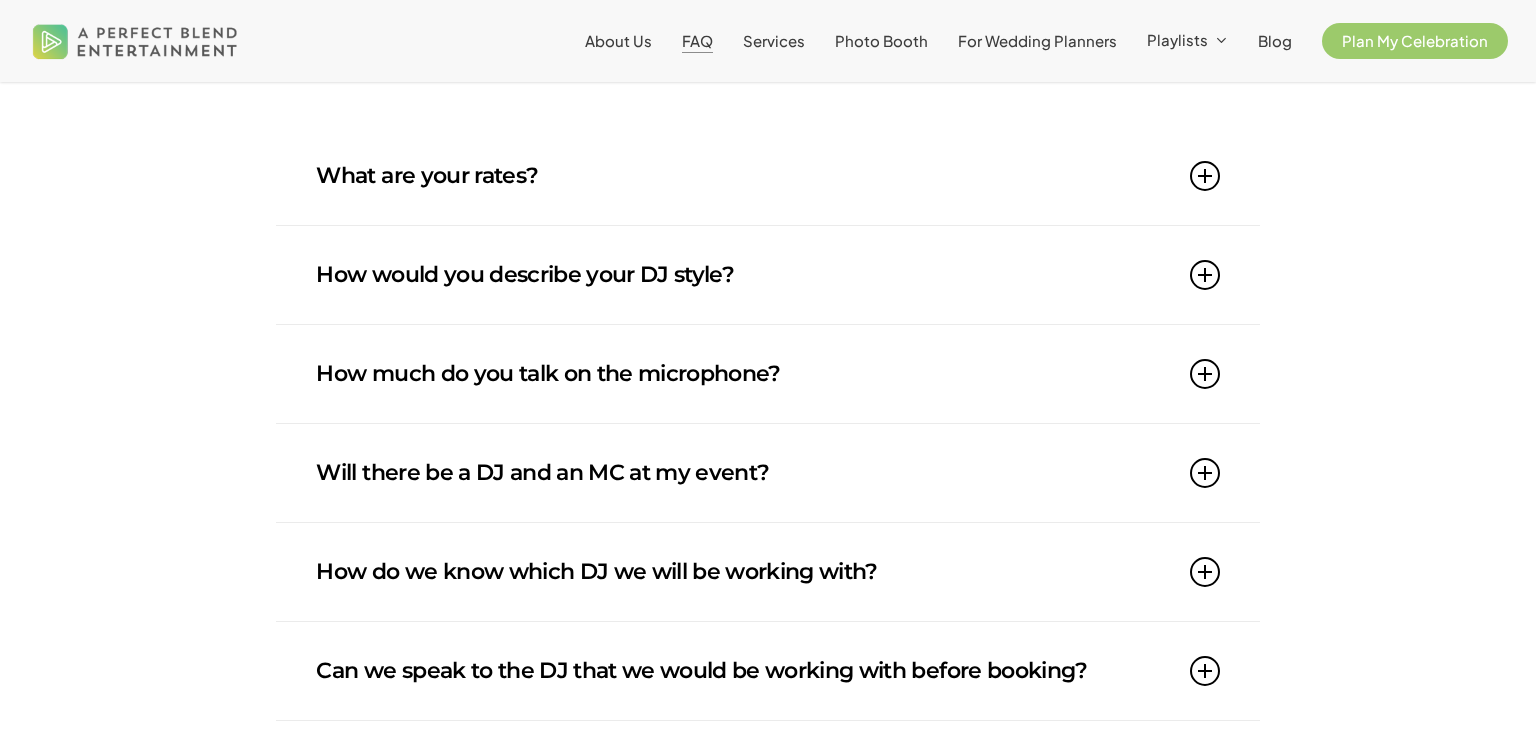 scroll, scrollTop: 332, scrollLeft: 0, axis: vertical 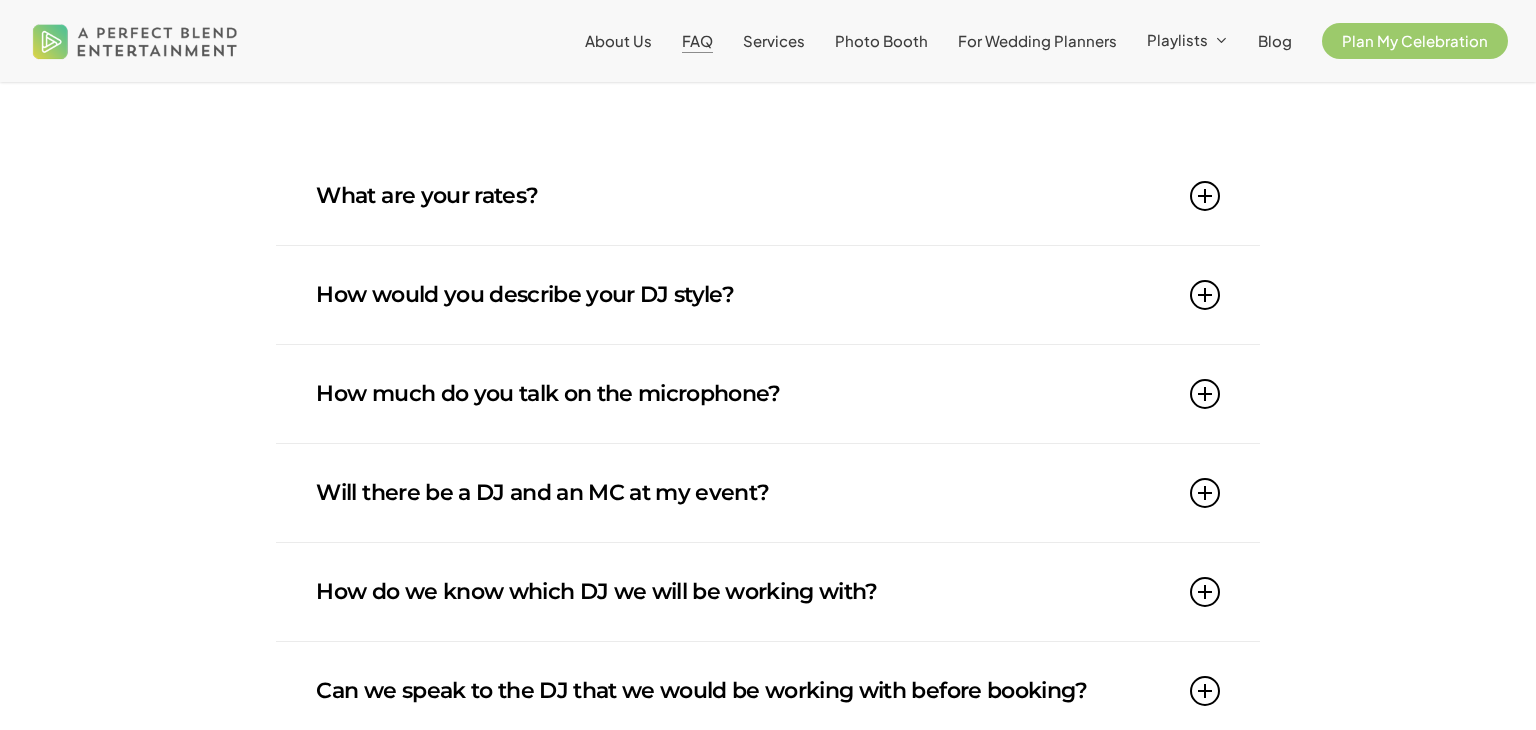 click on "What are your rates?" at bounding box center (767, 196) 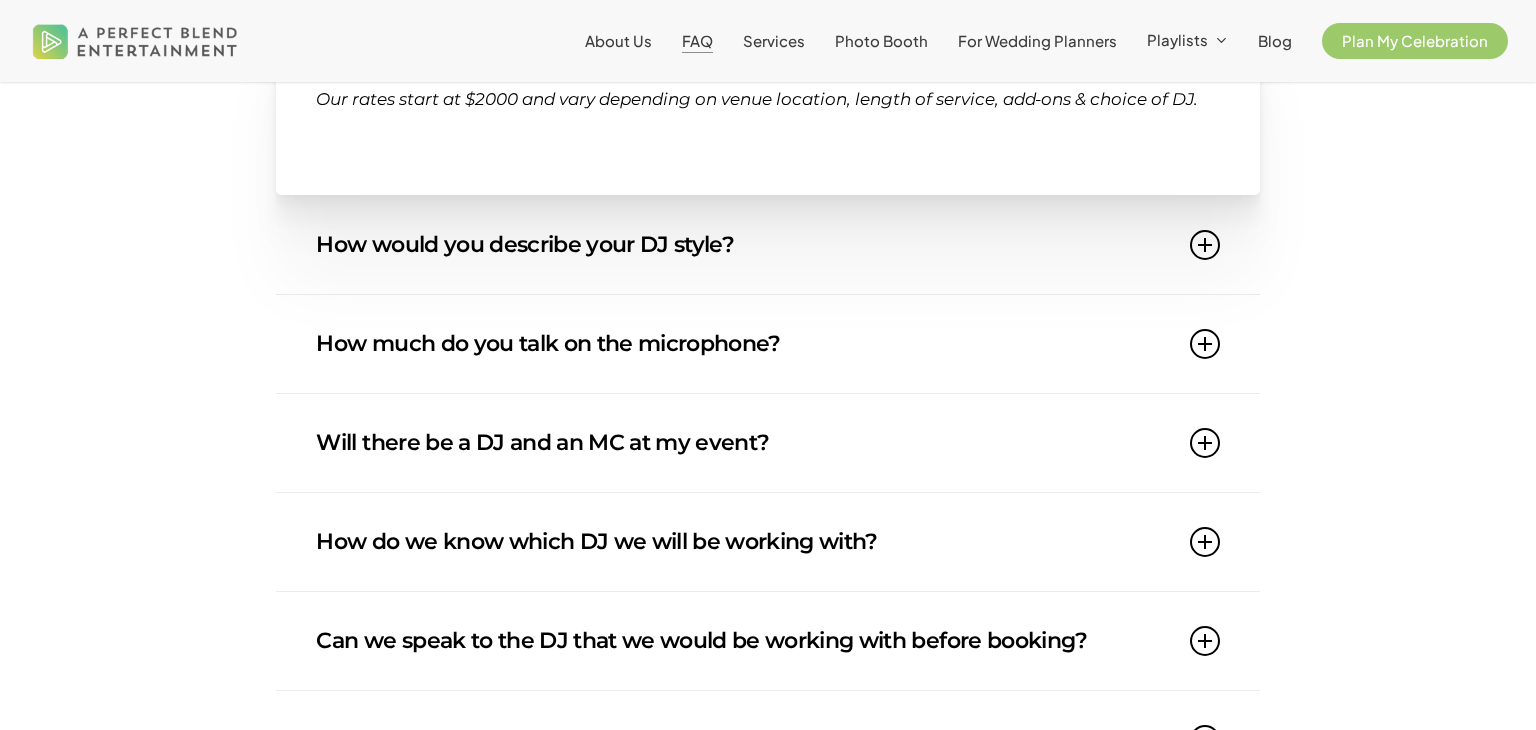 scroll, scrollTop: 472, scrollLeft: 0, axis: vertical 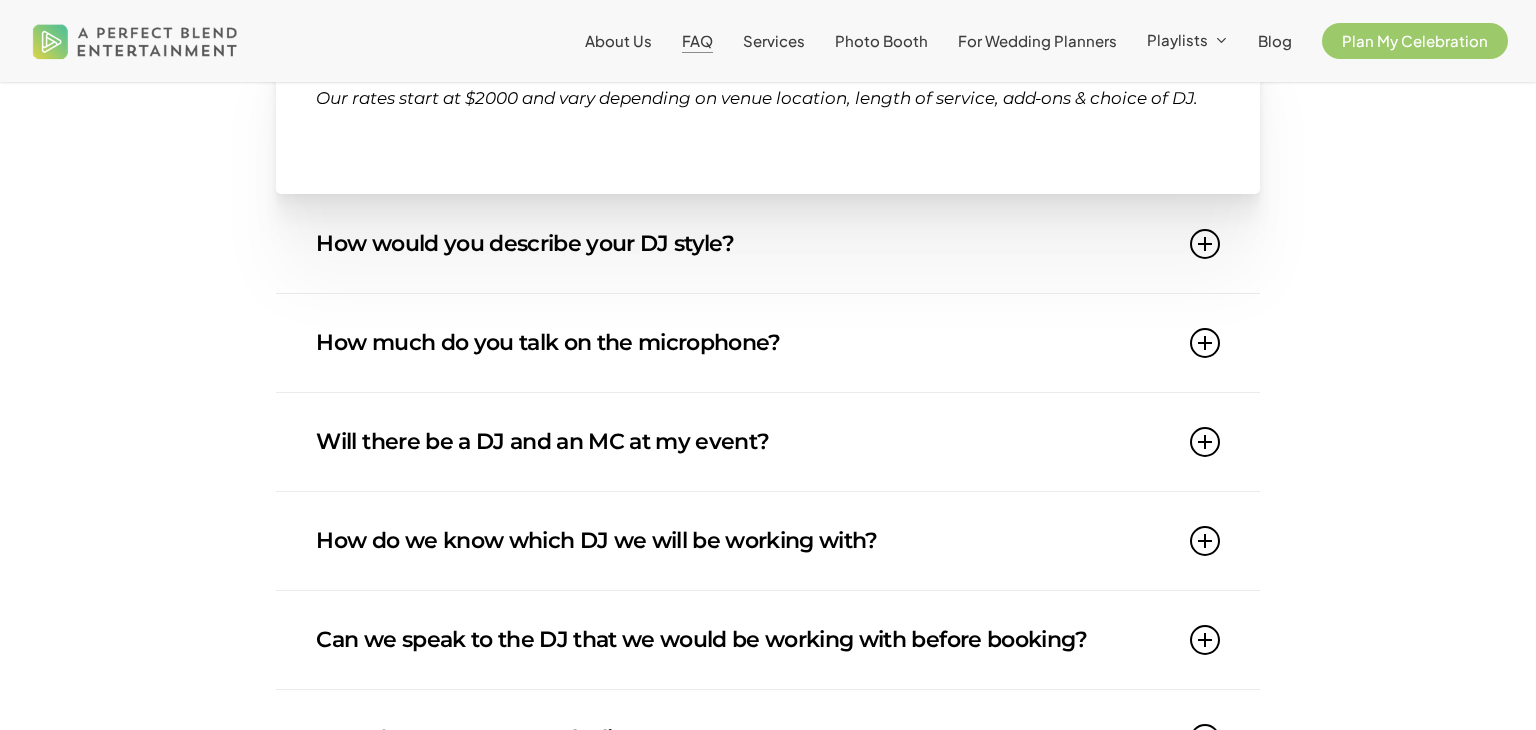 click at bounding box center (1205, 244) 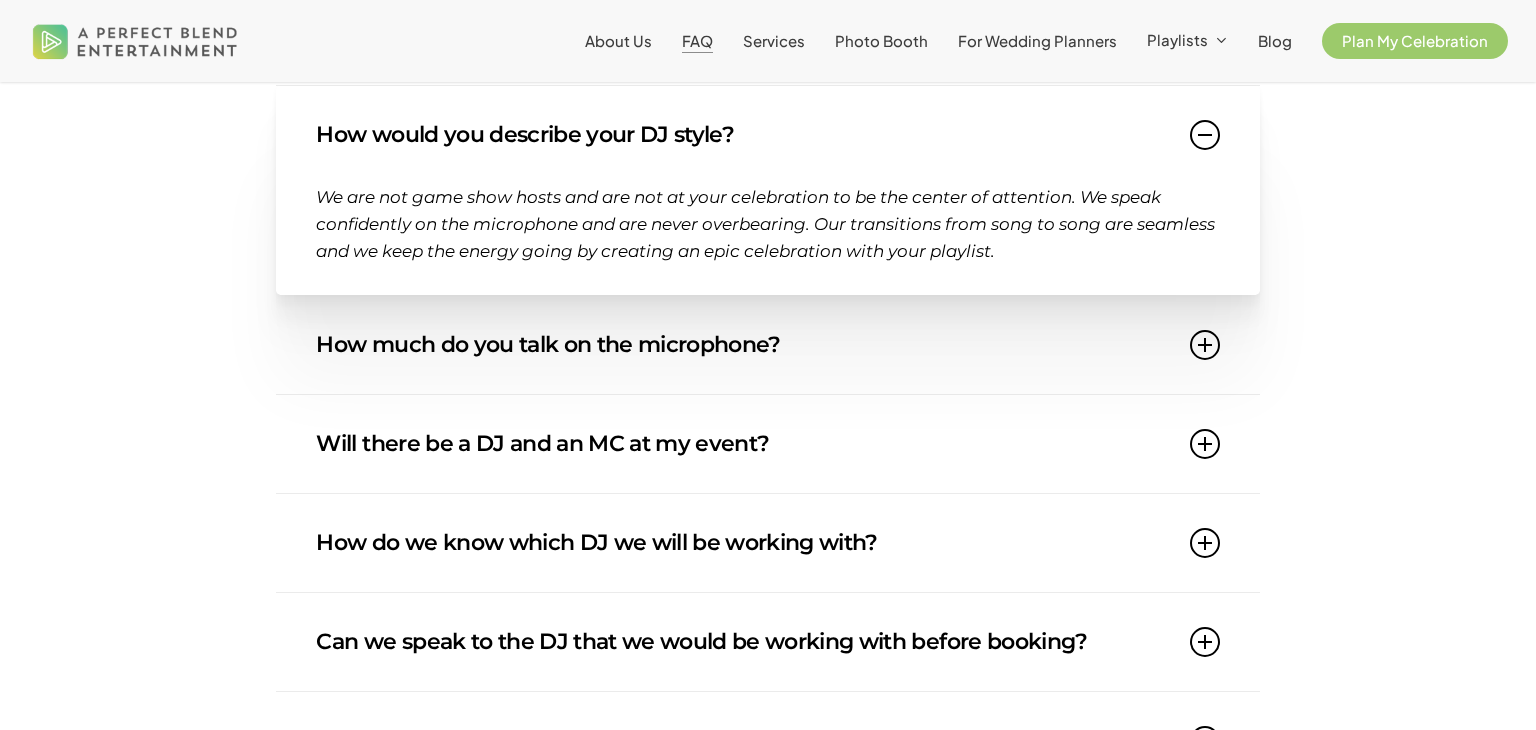click at bounding box center [1205, 135] 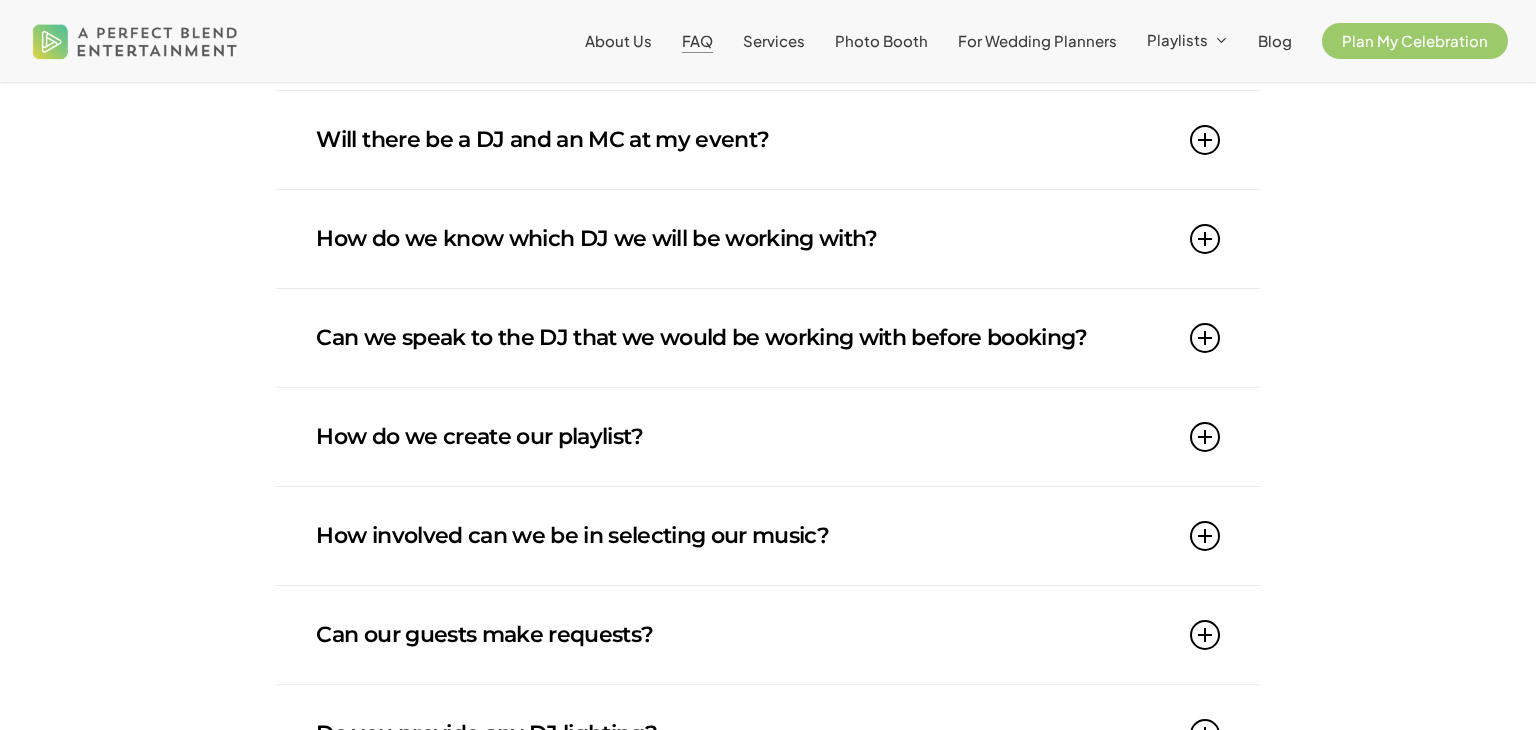 scroll, scrollTop: 668, scrollLeft: 0, axis: vertical 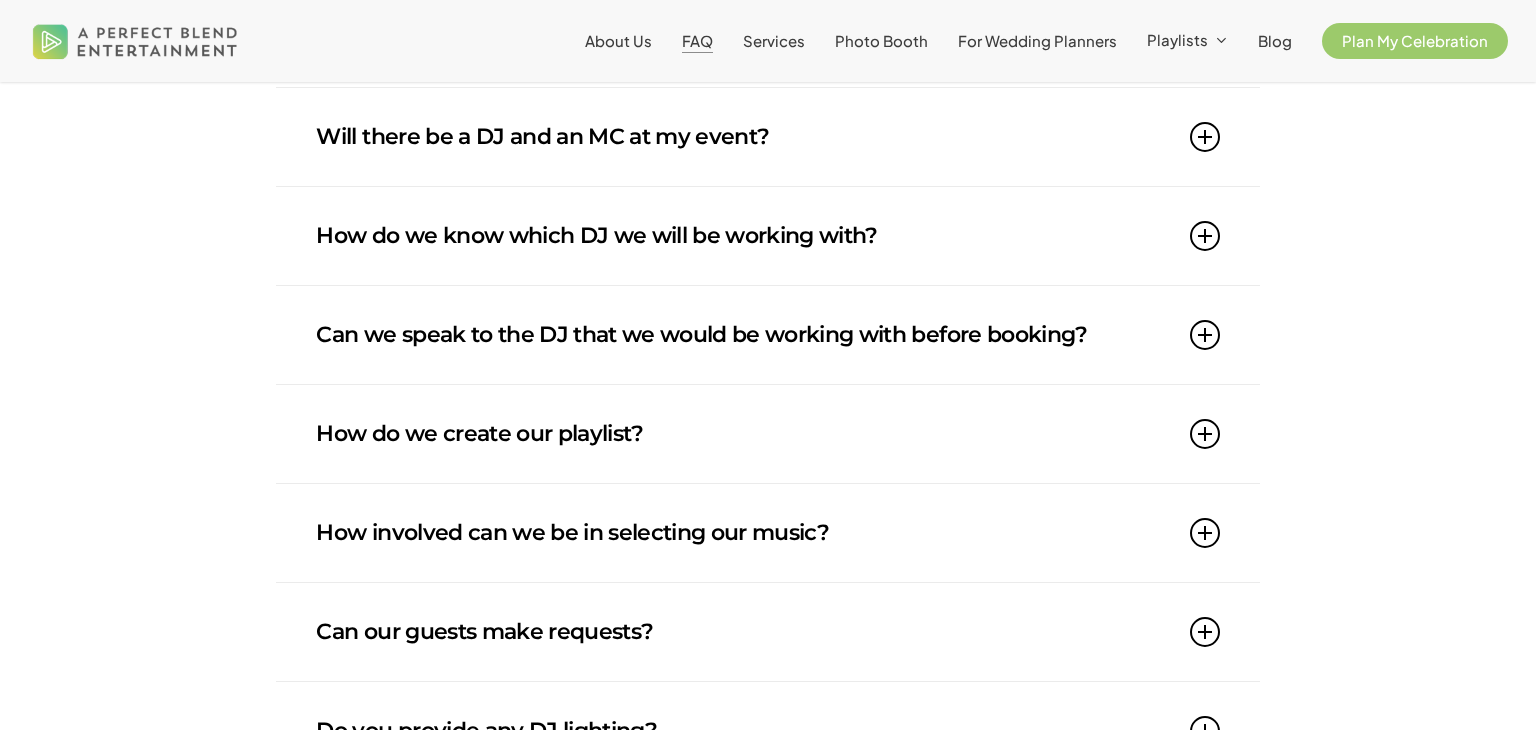 click at bounding box center [1205, 137] 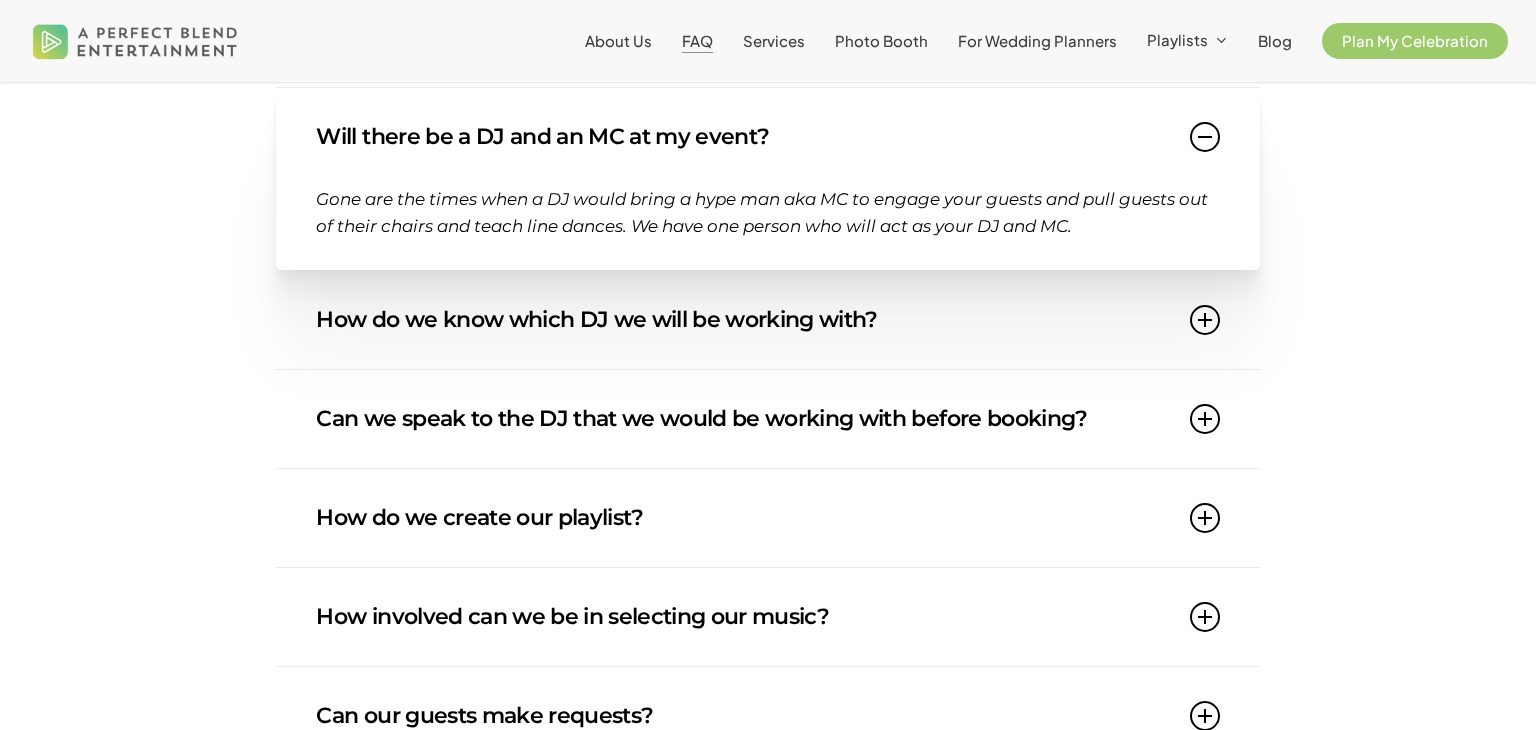 click at bounding box center (1205, 137) 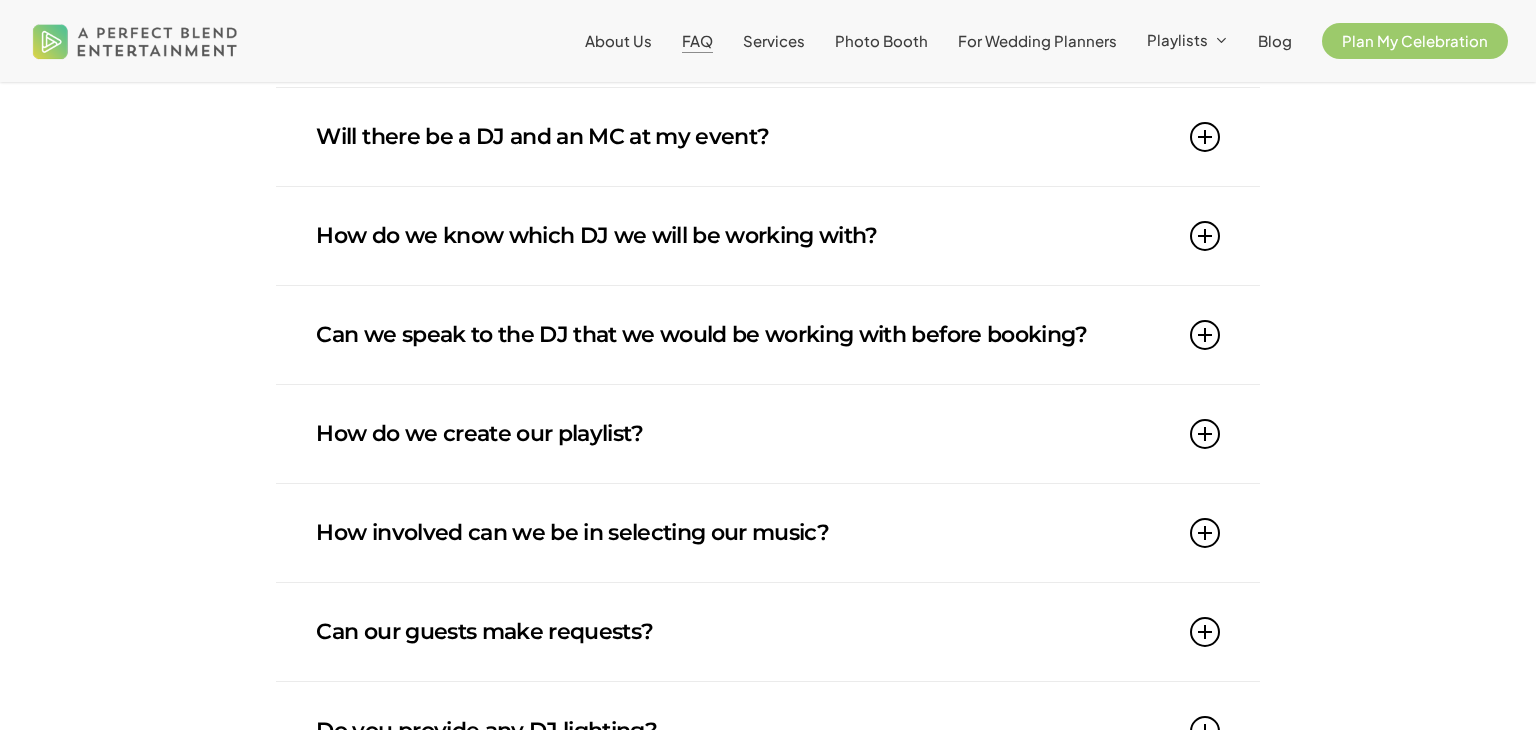 click at bounding box center (1205, 236) 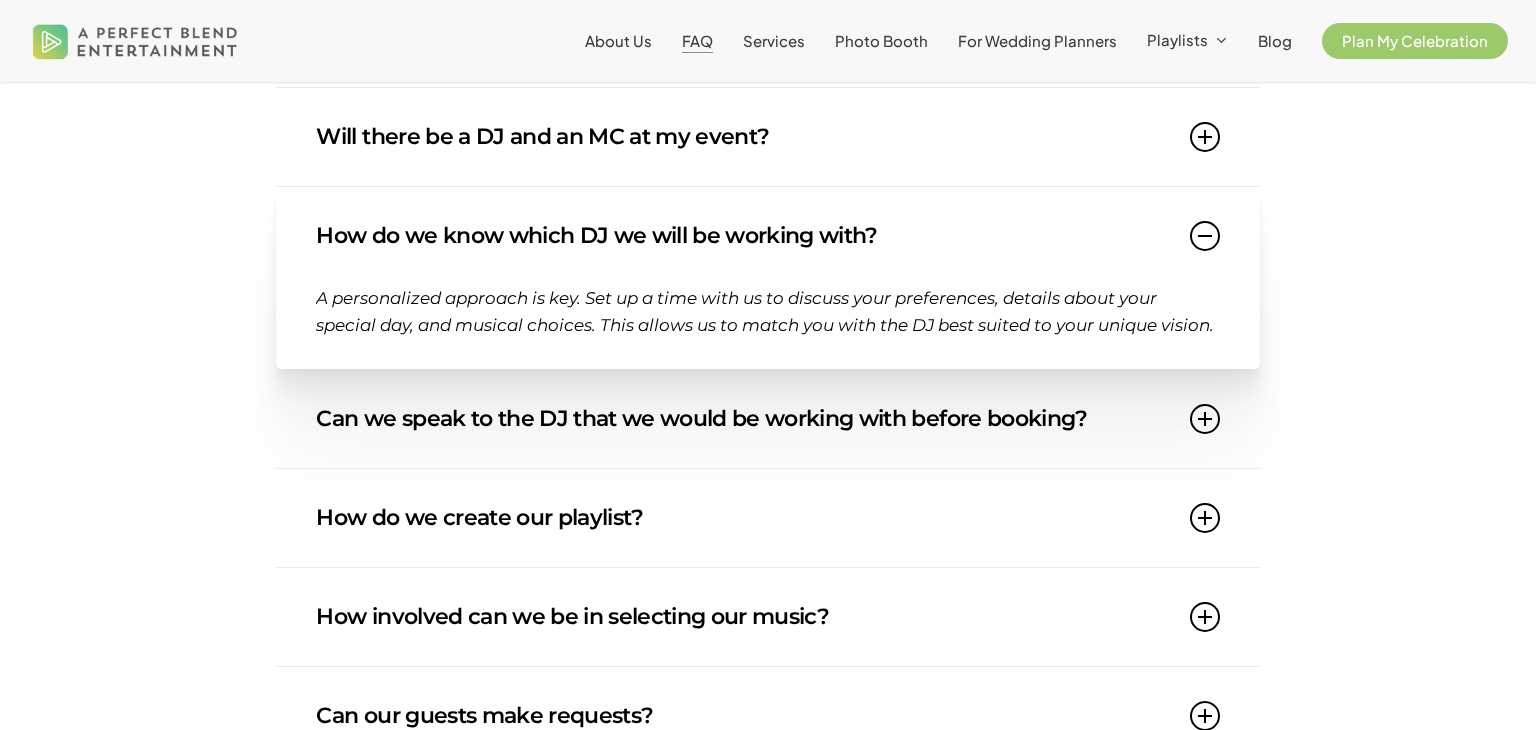 click at bounding box center [1205, 236] 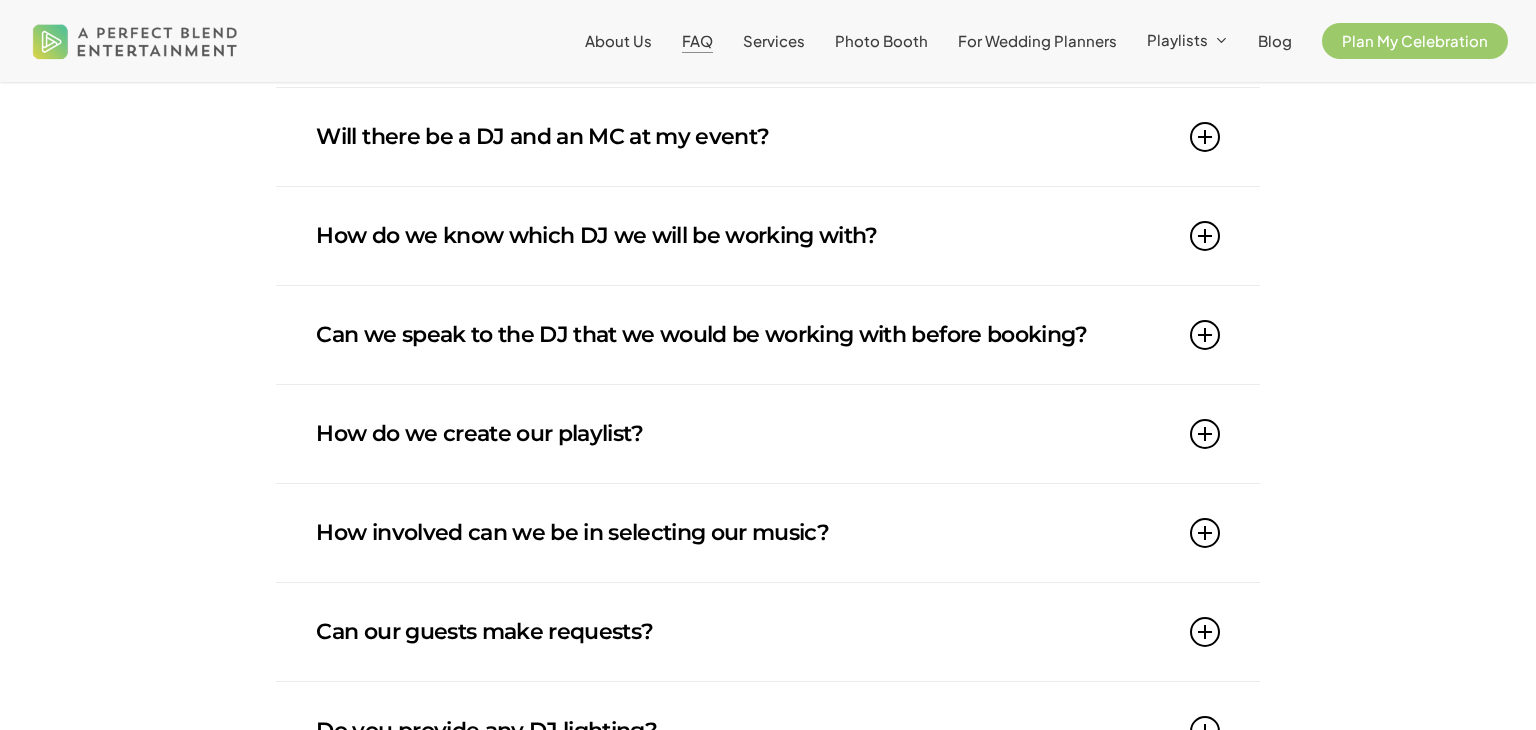 click at bounding box center (1205, 335) 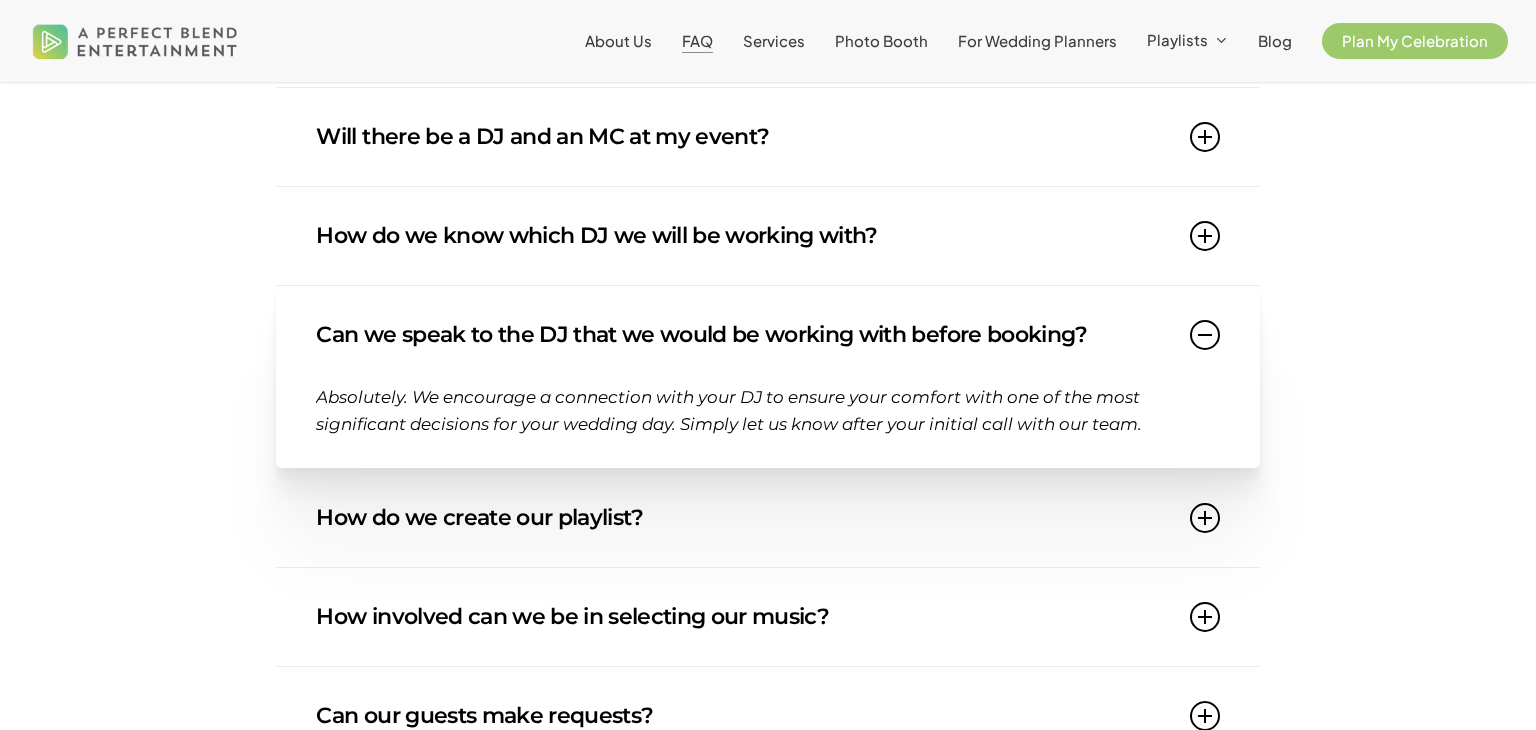 click at bounding box center [1205, 335] 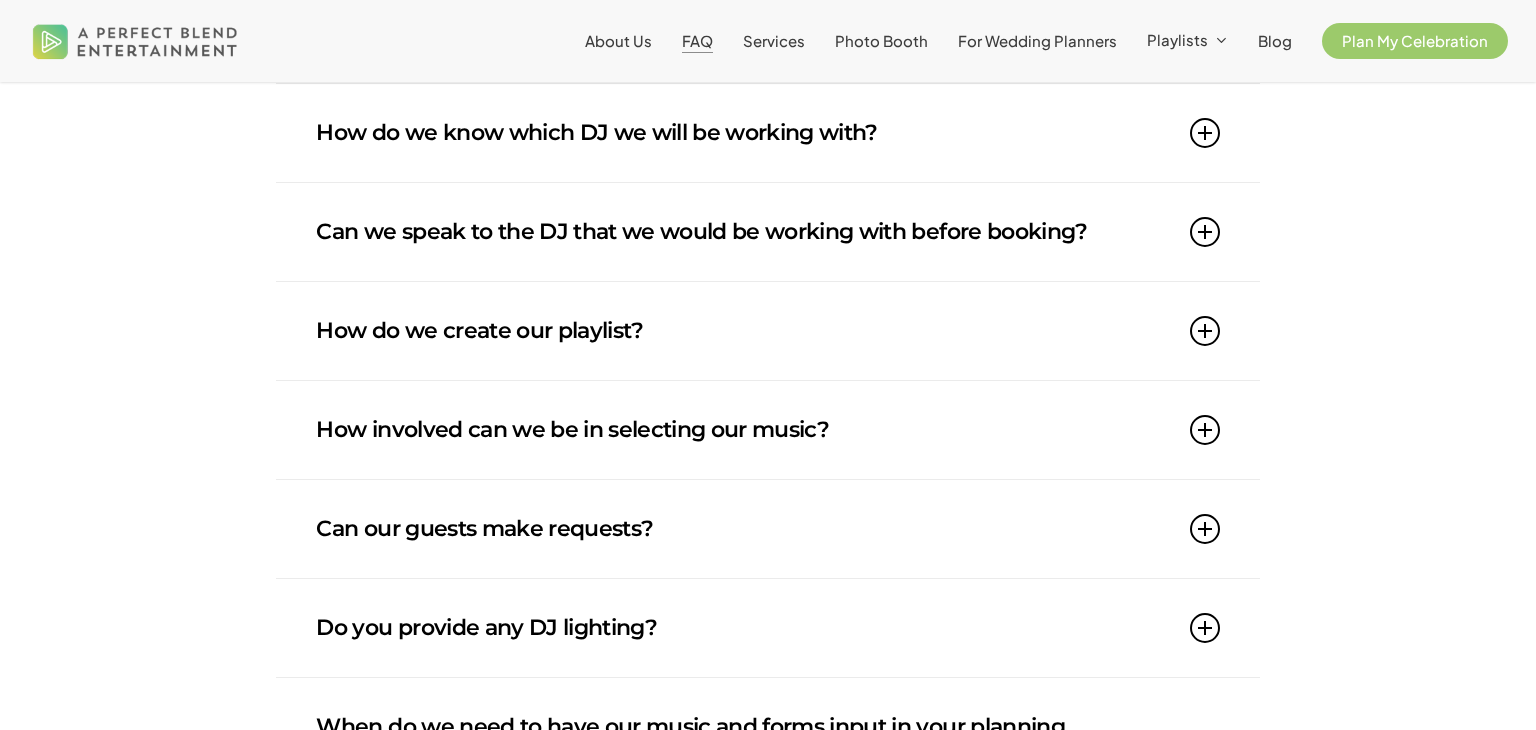 scroll, scrollTop: 775, scrollLeft: 0, axis: vertical 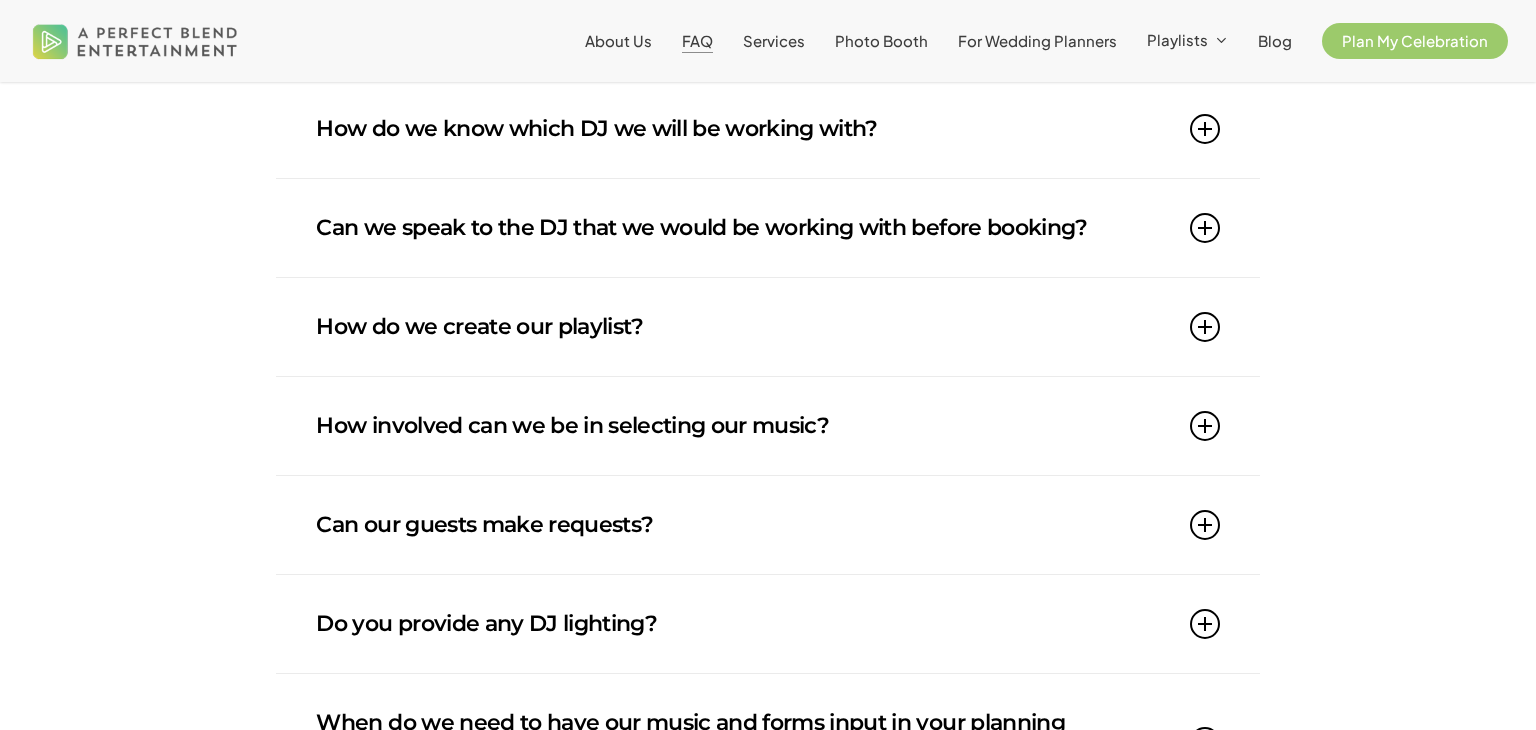 click at bounding box center (1205, 327) 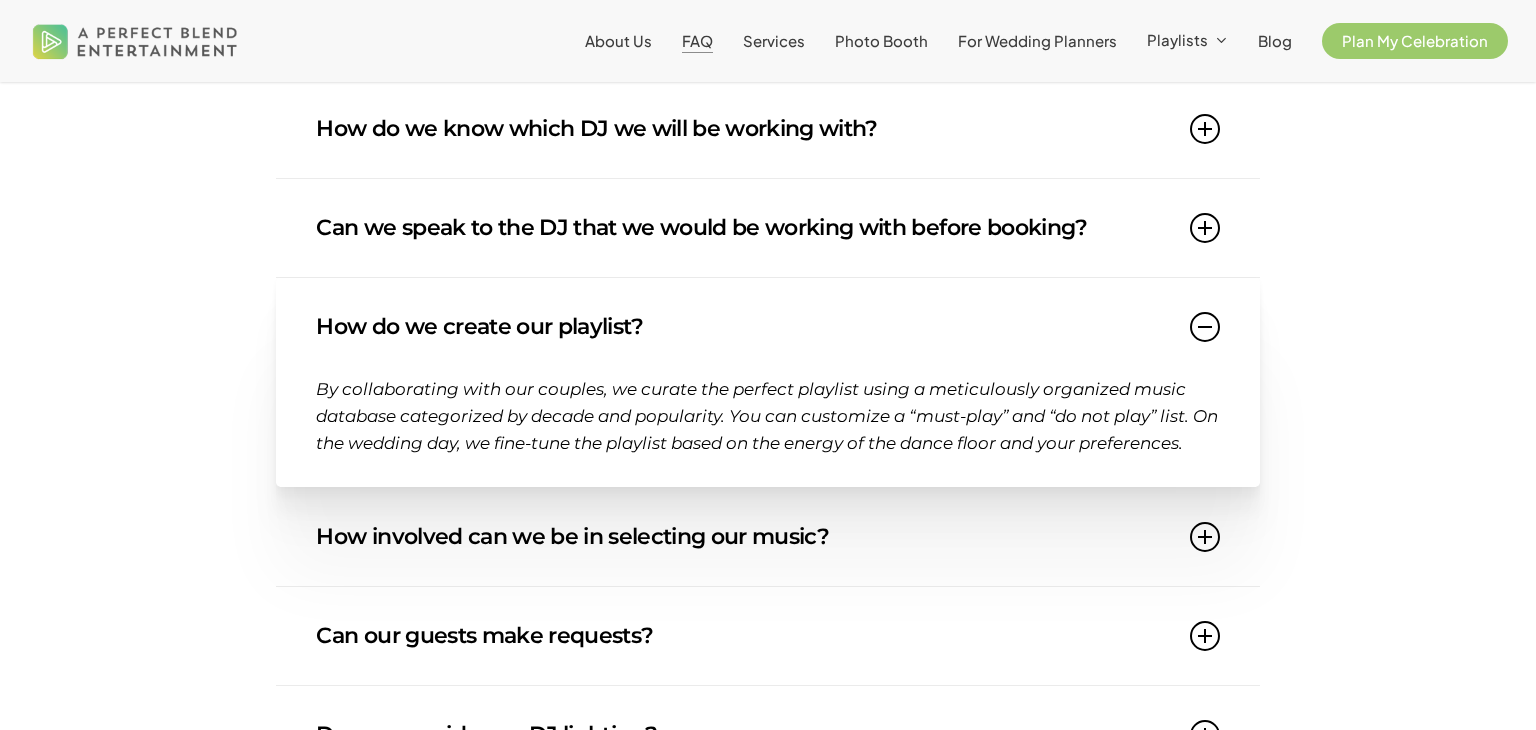 click at bounding box center (1205, 327) 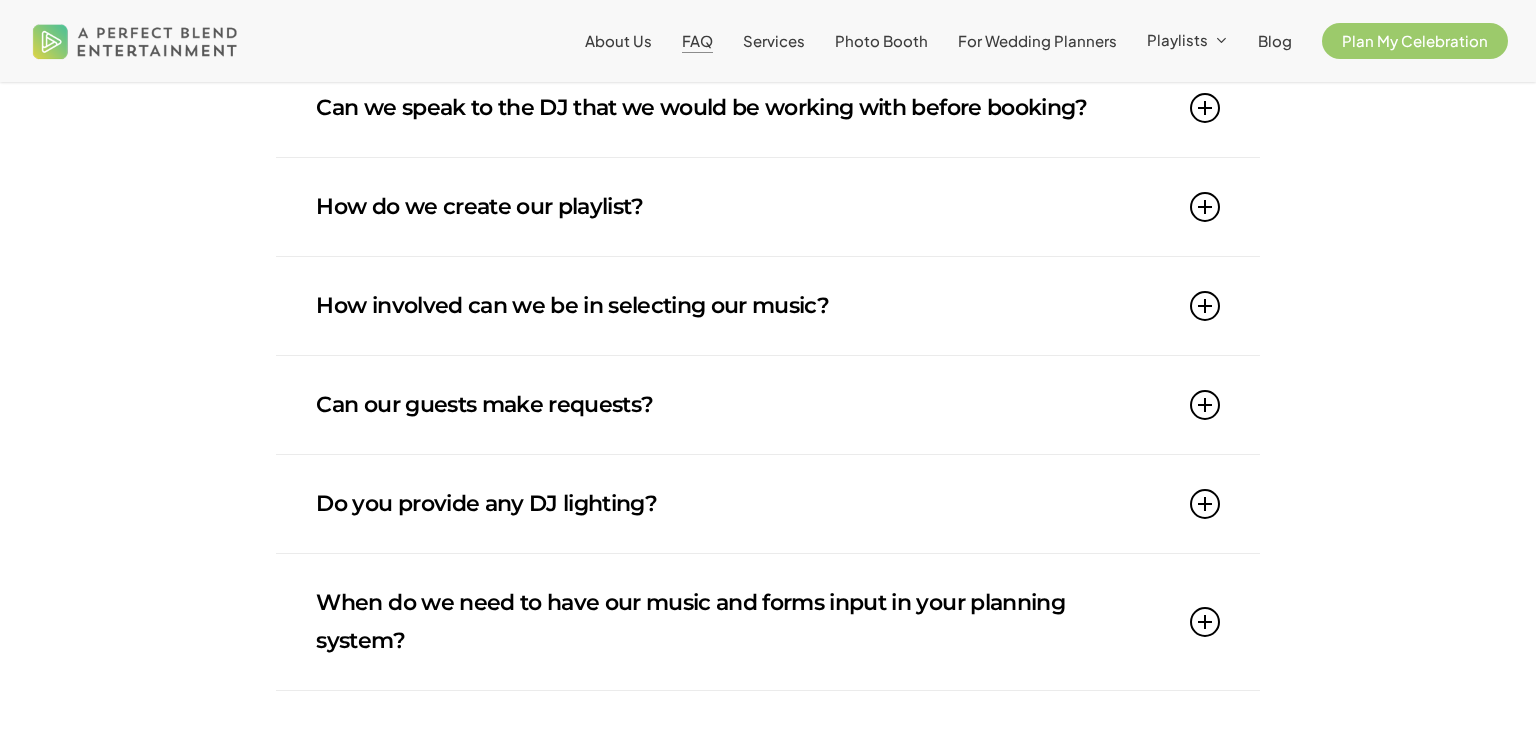 scroll, scrollTop: 900, scrollLeft: 0, axis: vertical 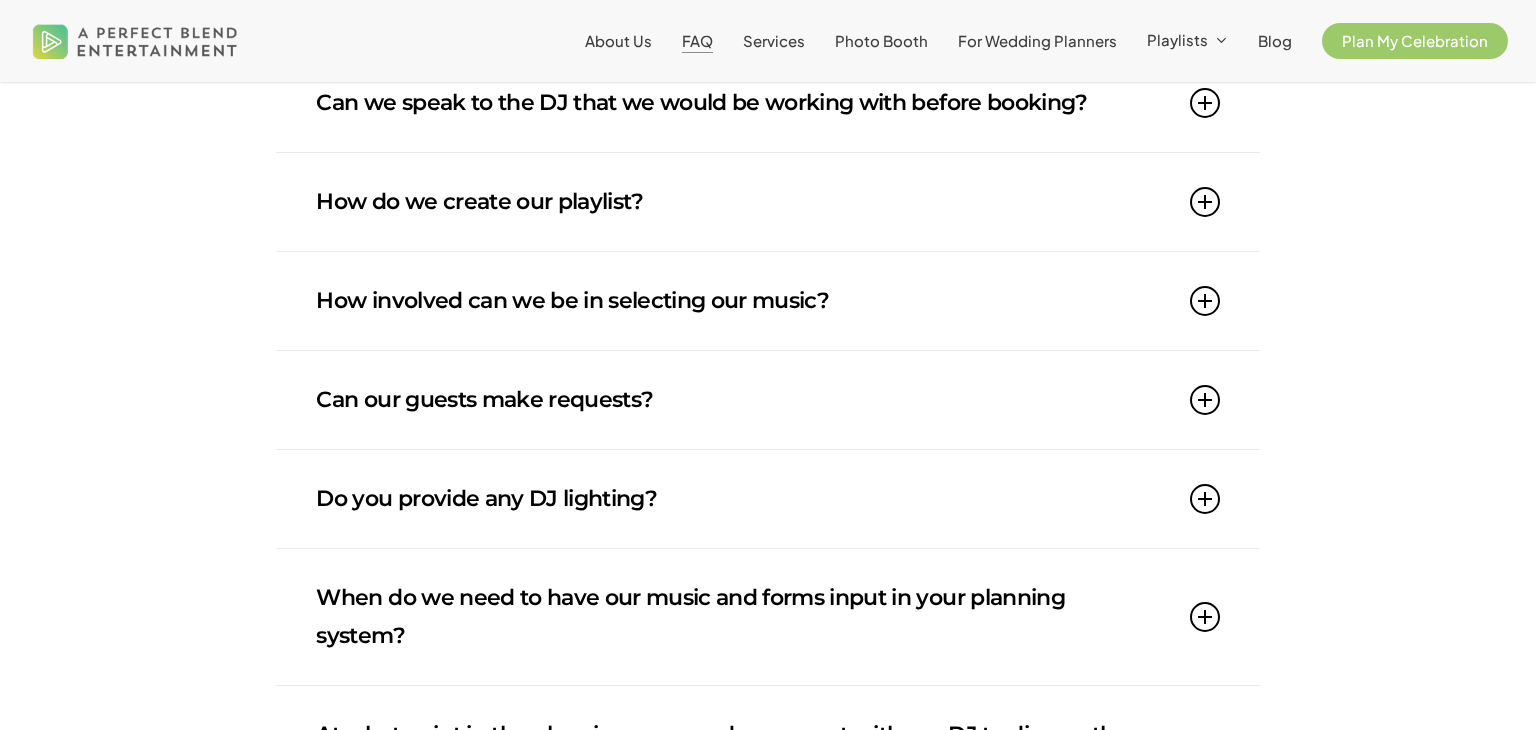click at bounding box center (1205, 301) 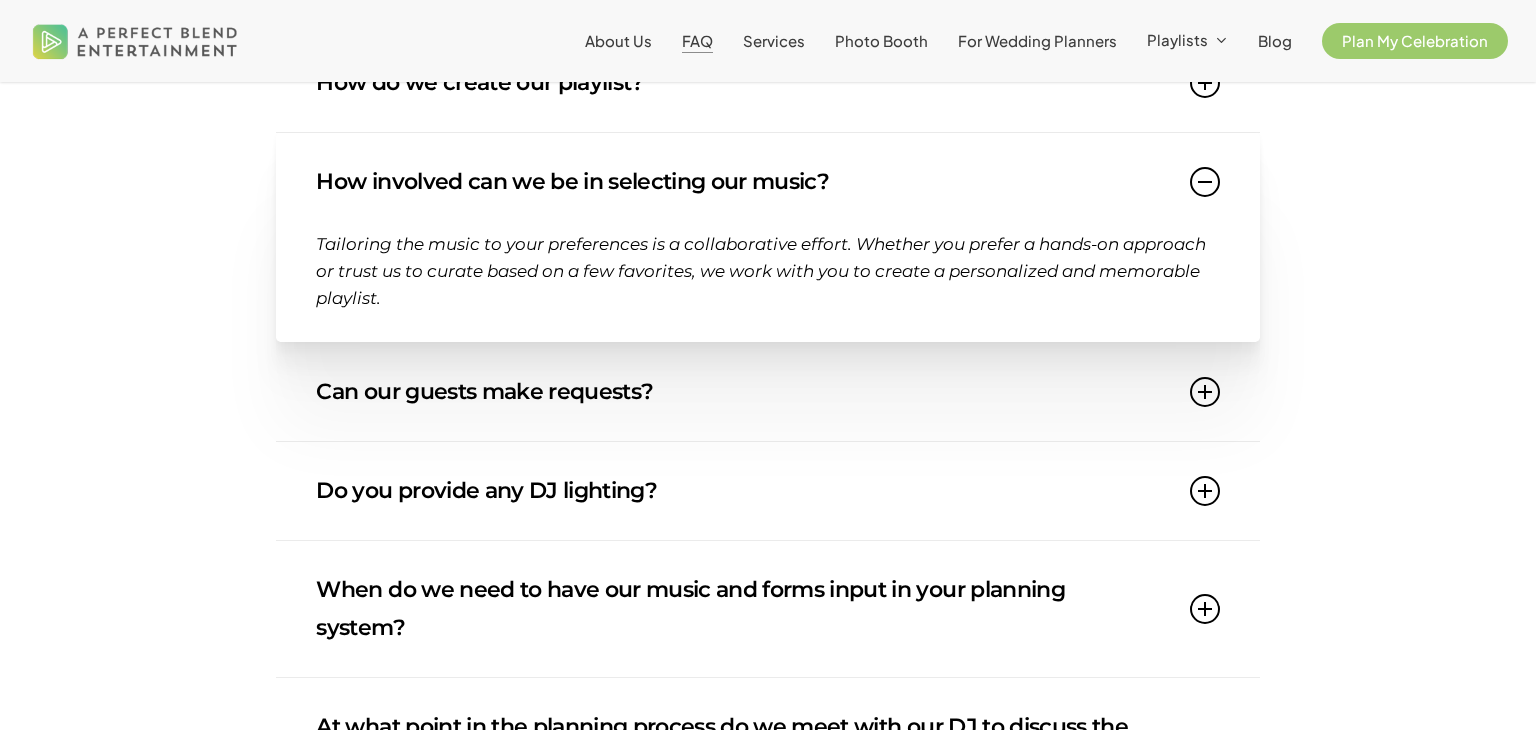 scroll, scrollTop: 1030, scrollLeft: 0, axis: vertical 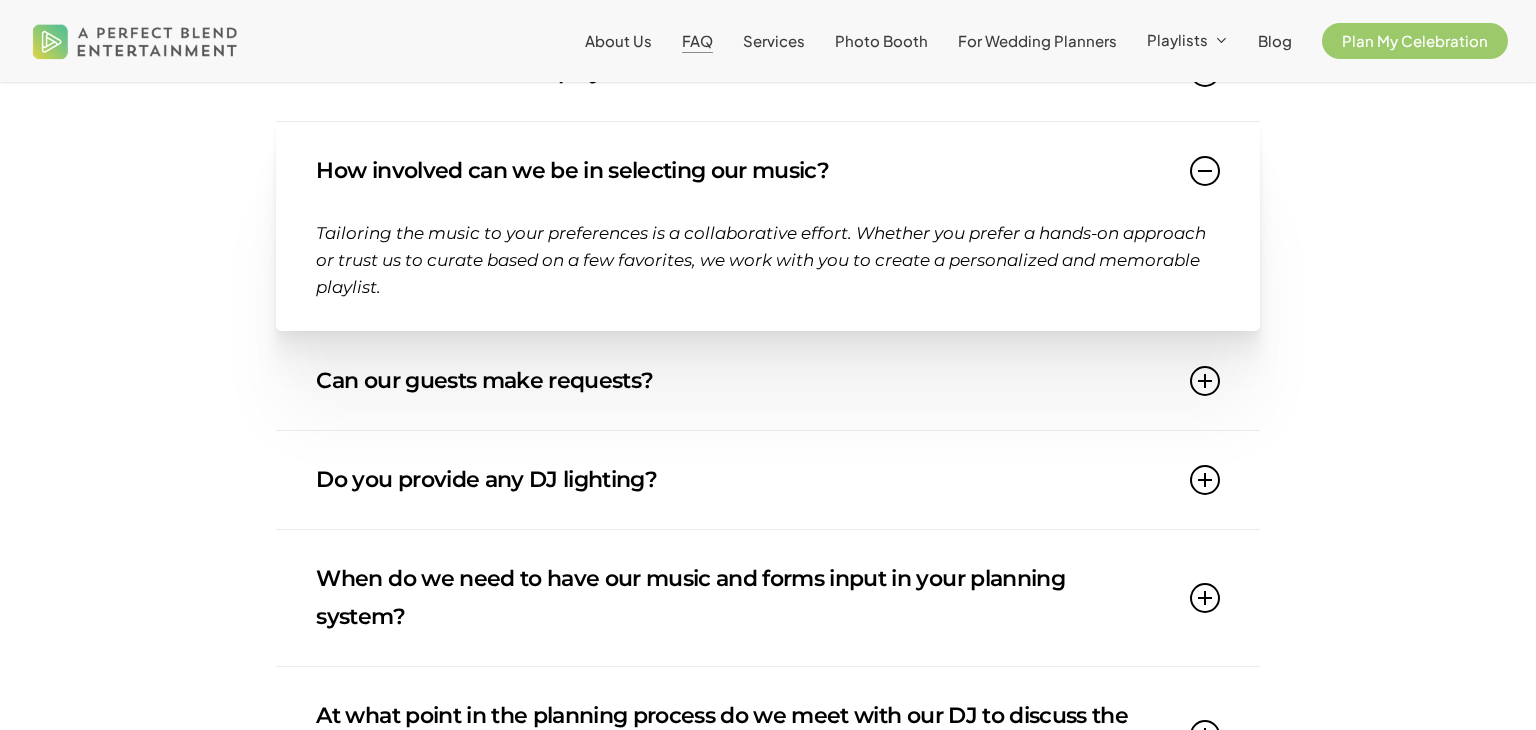 click at bounding box center [1205, 171] 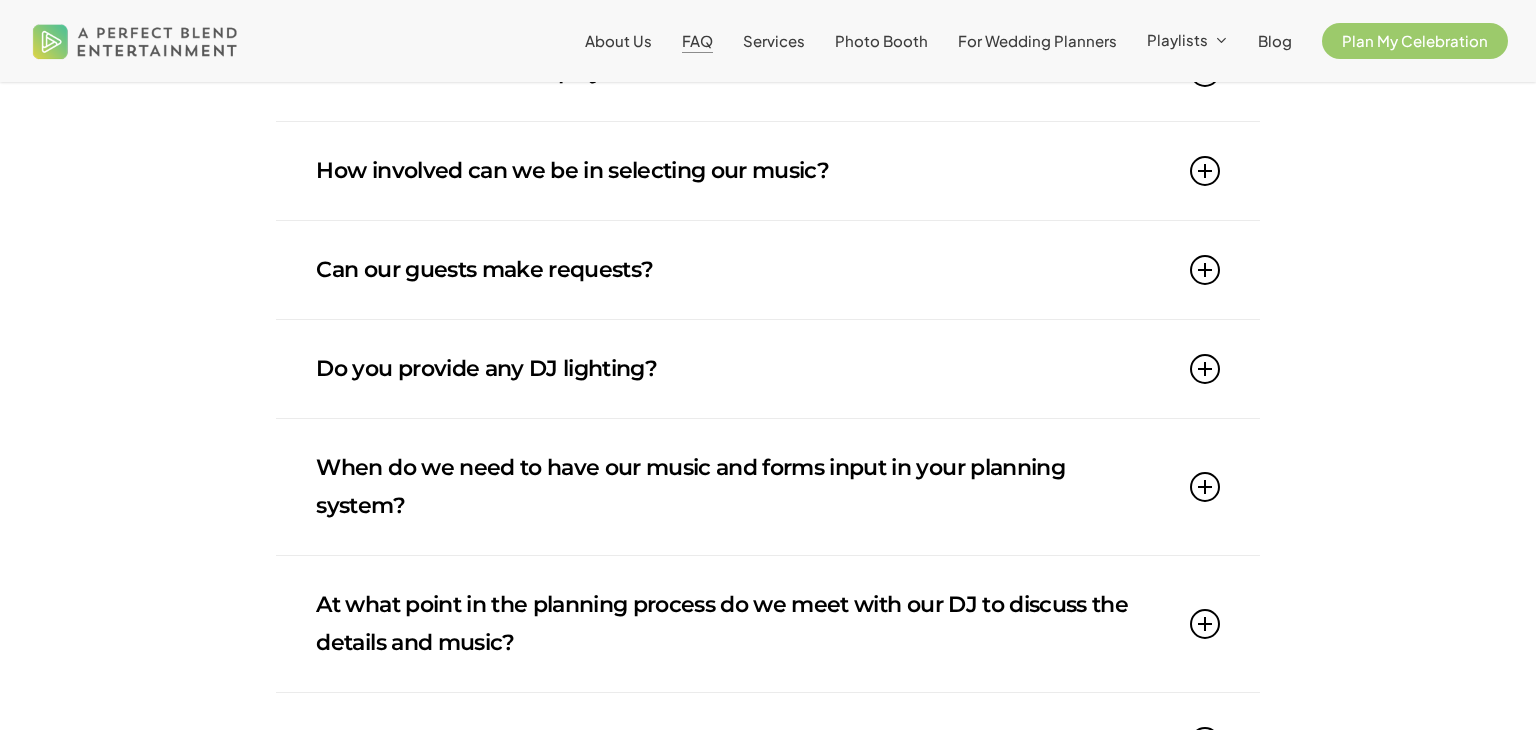 click at bounding box center [1205, 171] 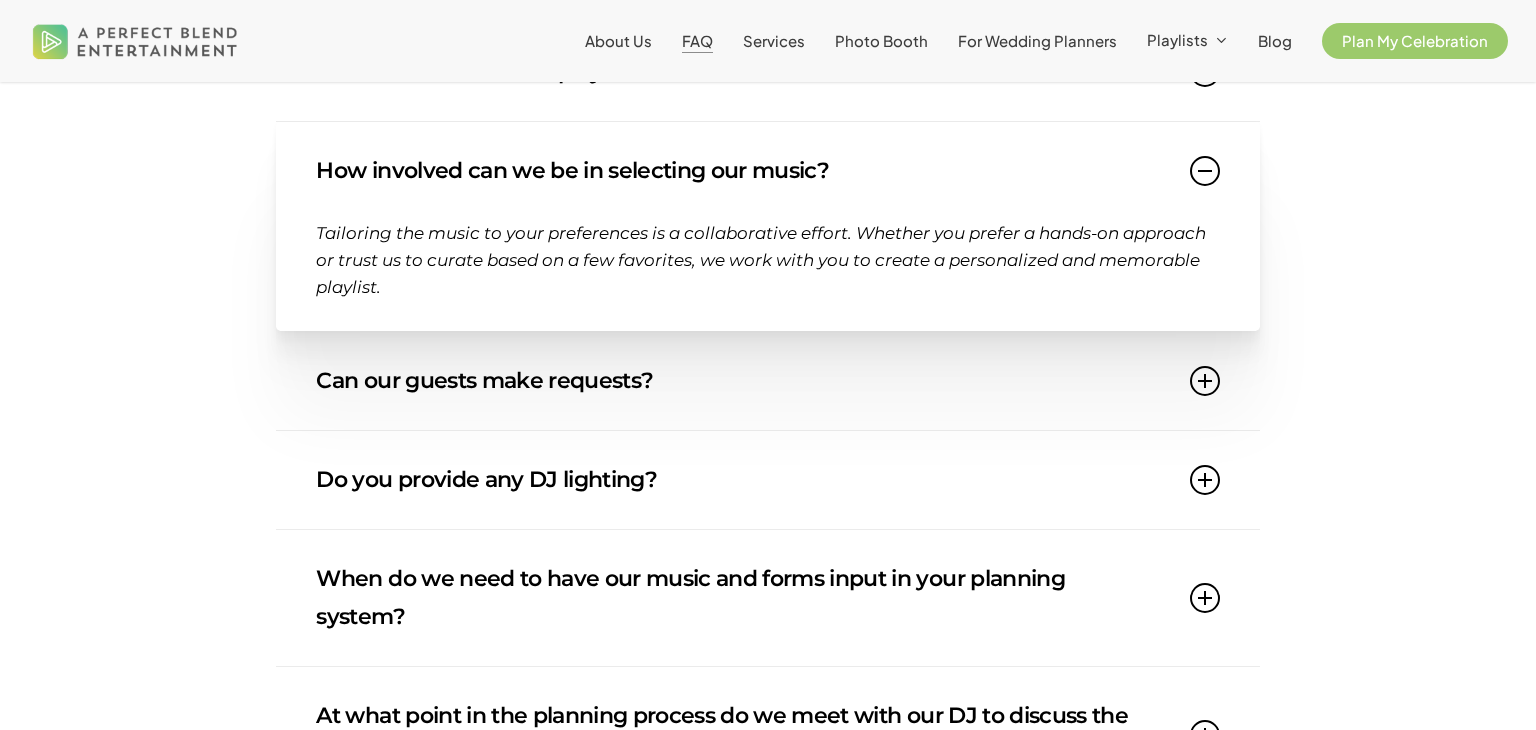 click at bounding box center [1205, 171] 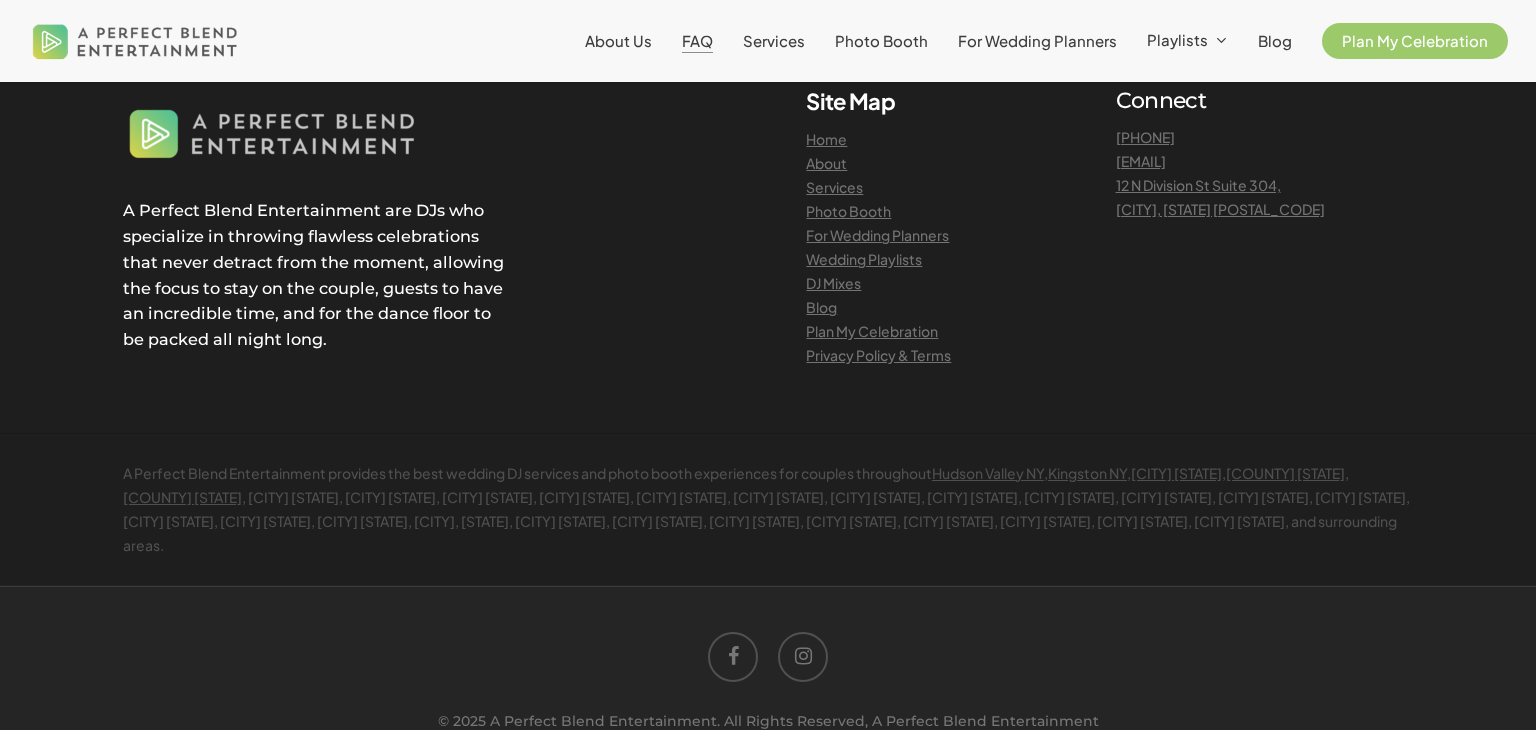 scroll, scrollTop: 2548, scrollLeft: 0, axis: vertical 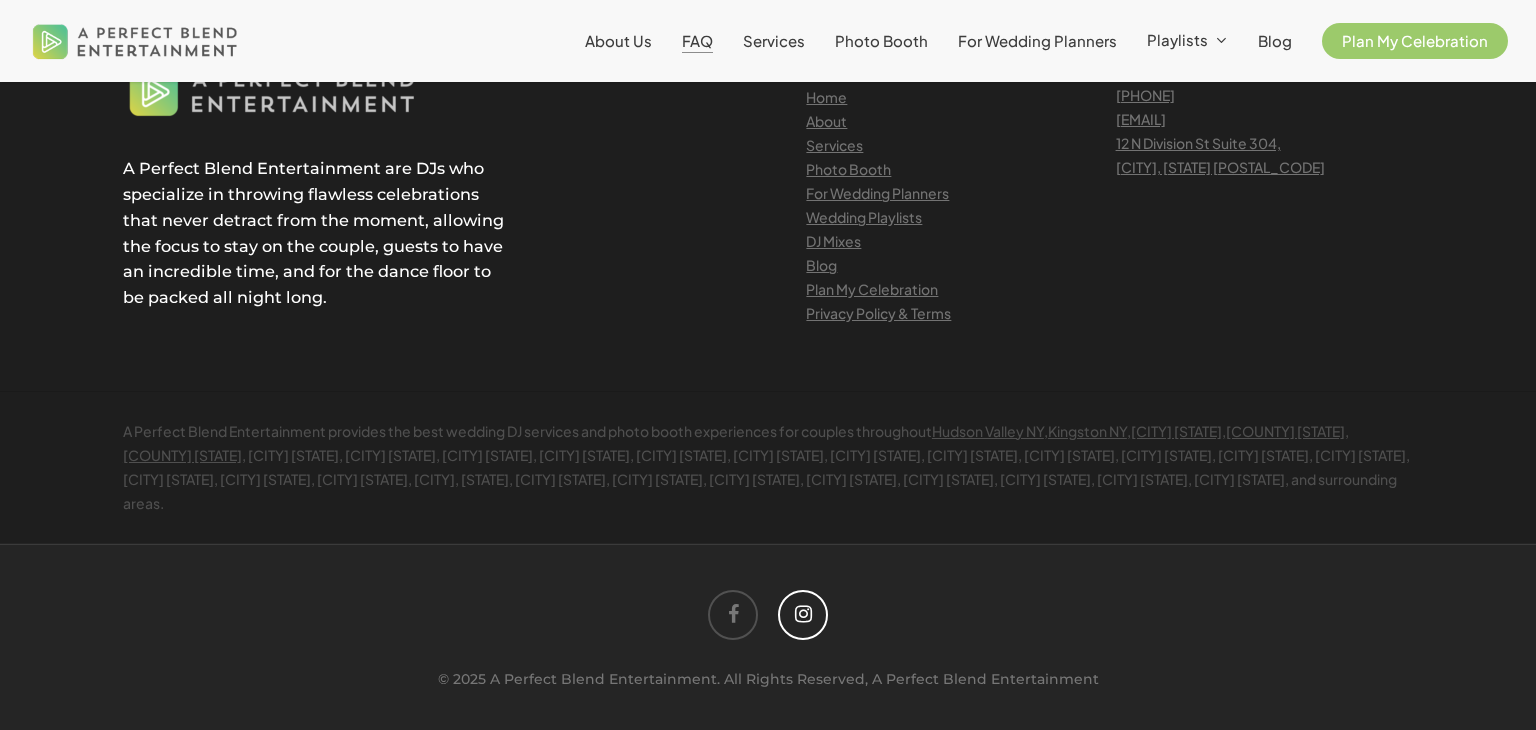 click at bounding box center [803, 615] 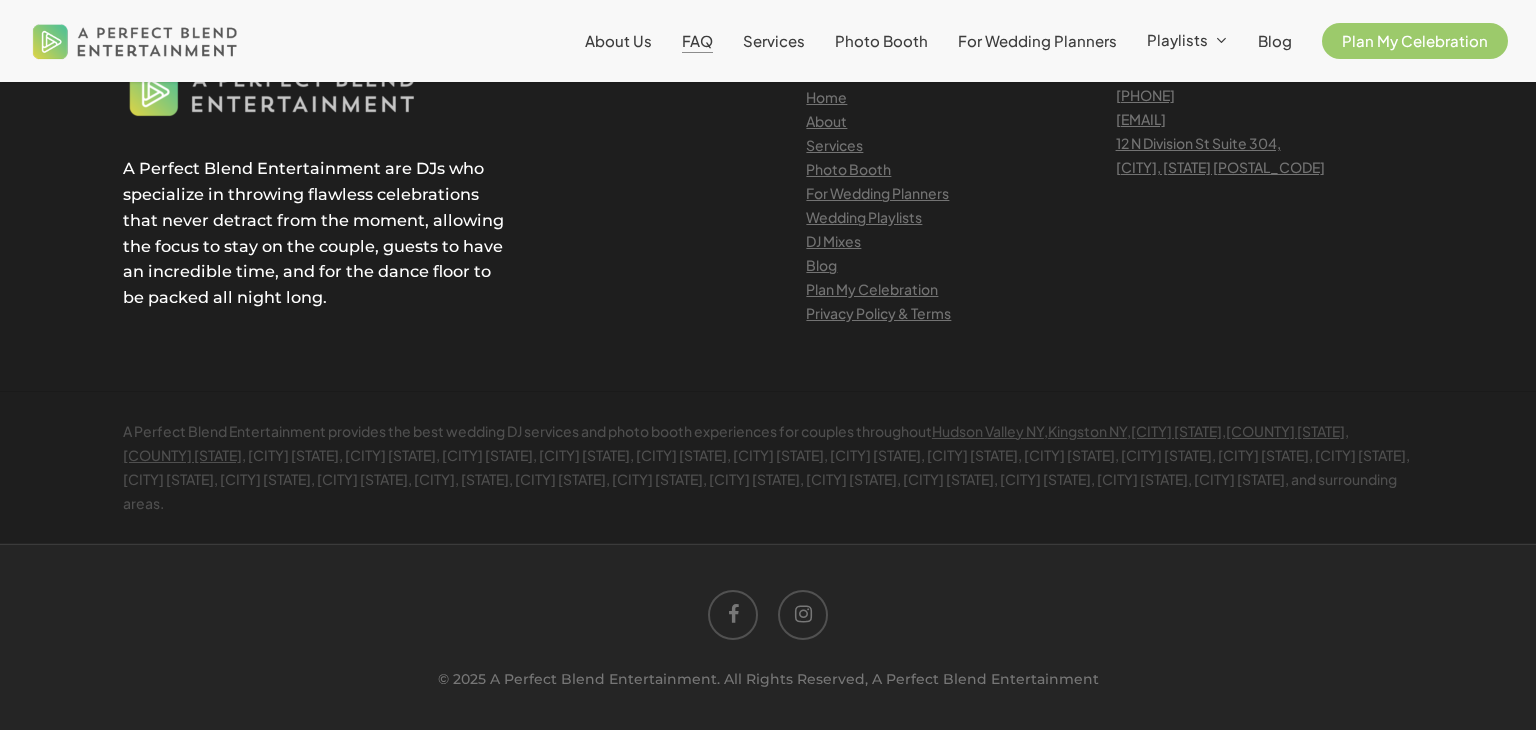 scroll, scrollTop: 2520, scrollLeft: 0, axis: vertical 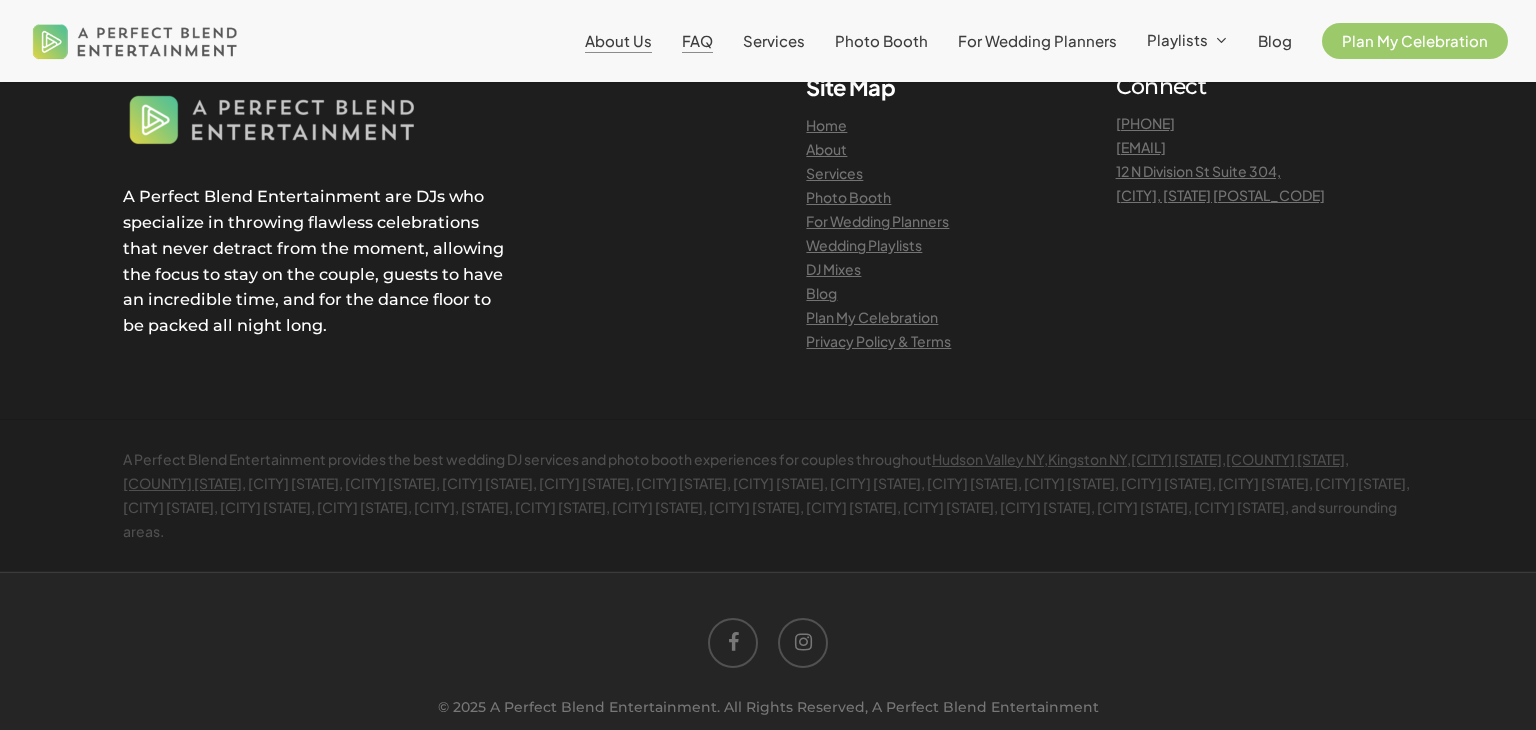 click on "About Us" at bounding box center (618, 40) 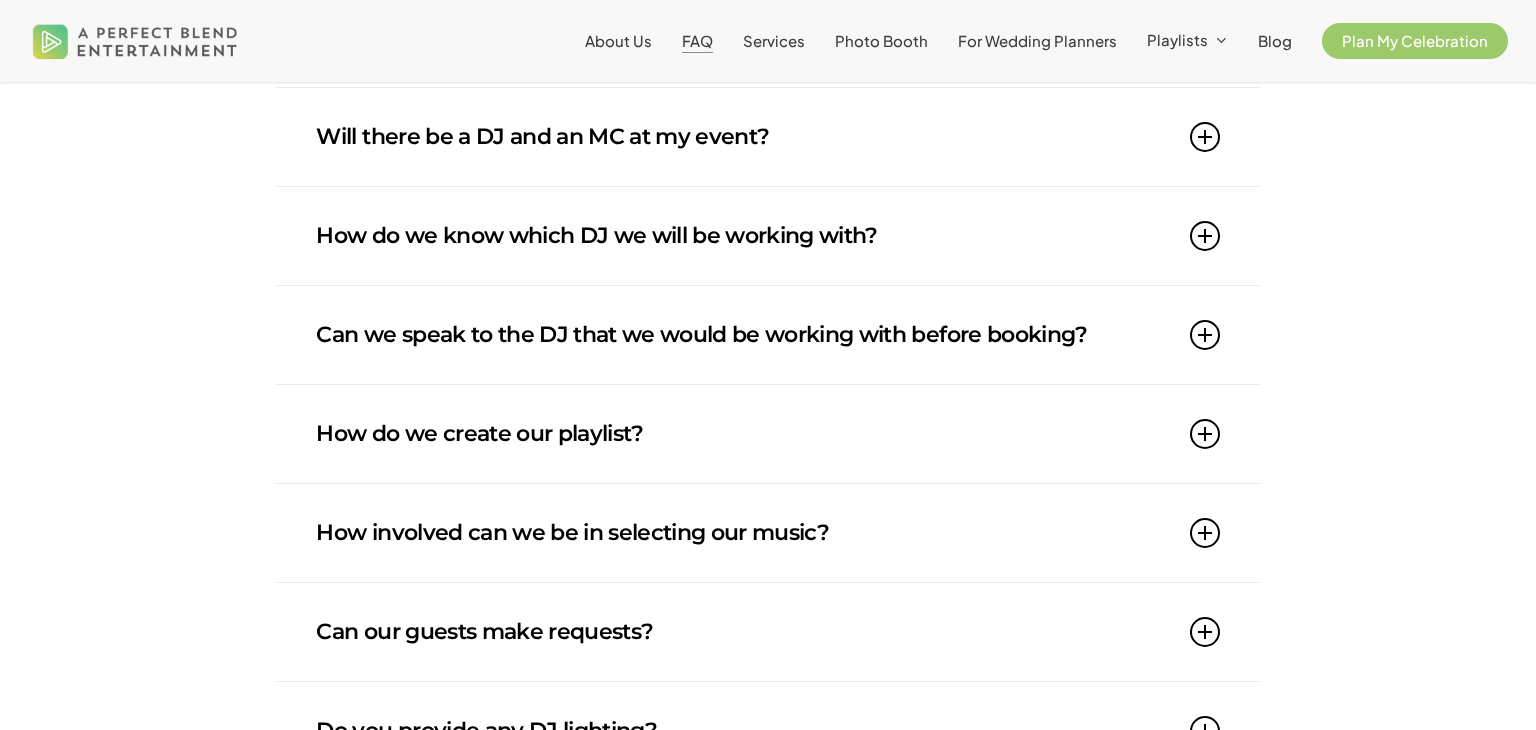 scroll, scrollTop: 660, scrollLeft: 0, axis: vertical 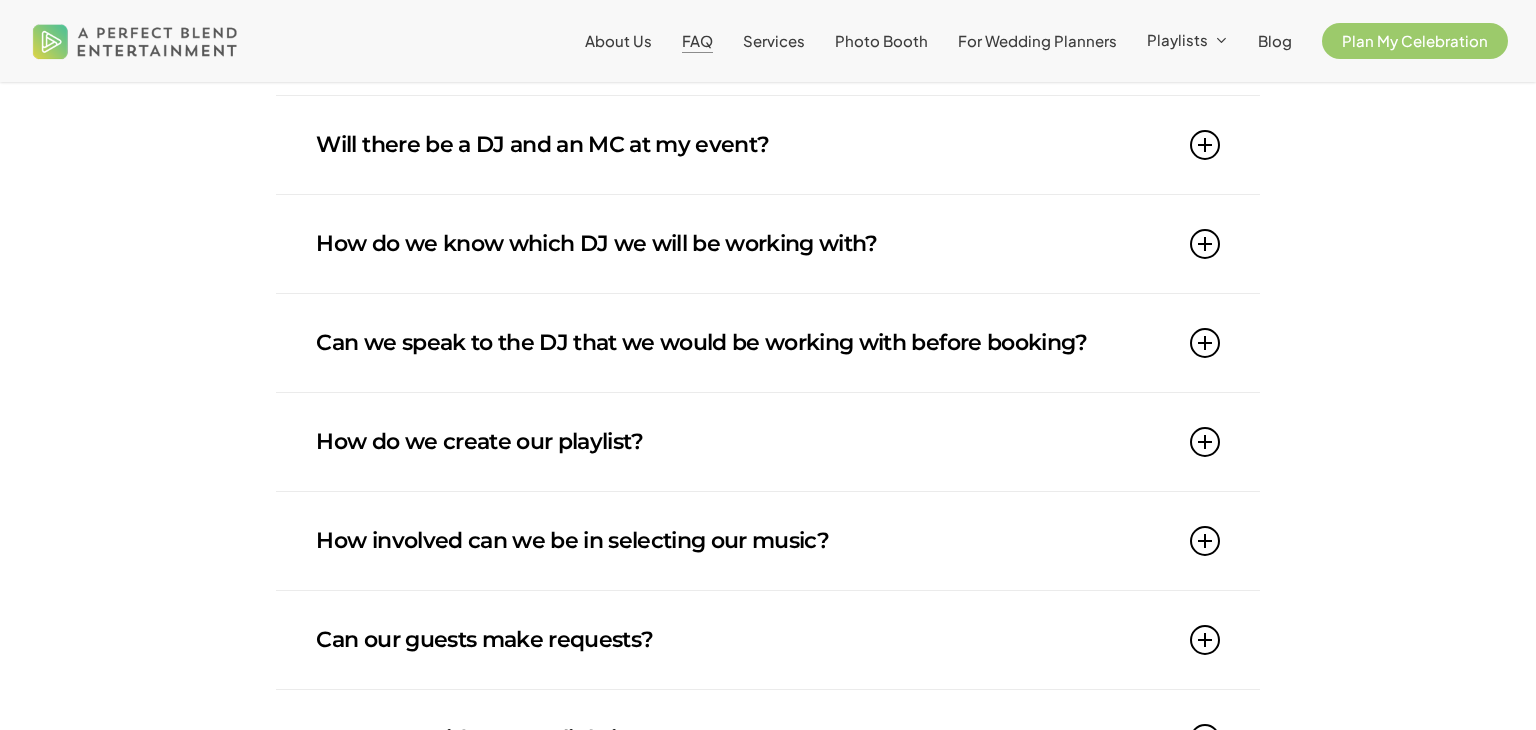 click on "How do we know which DJ we will be working with?" at bounding box center (767, 244) 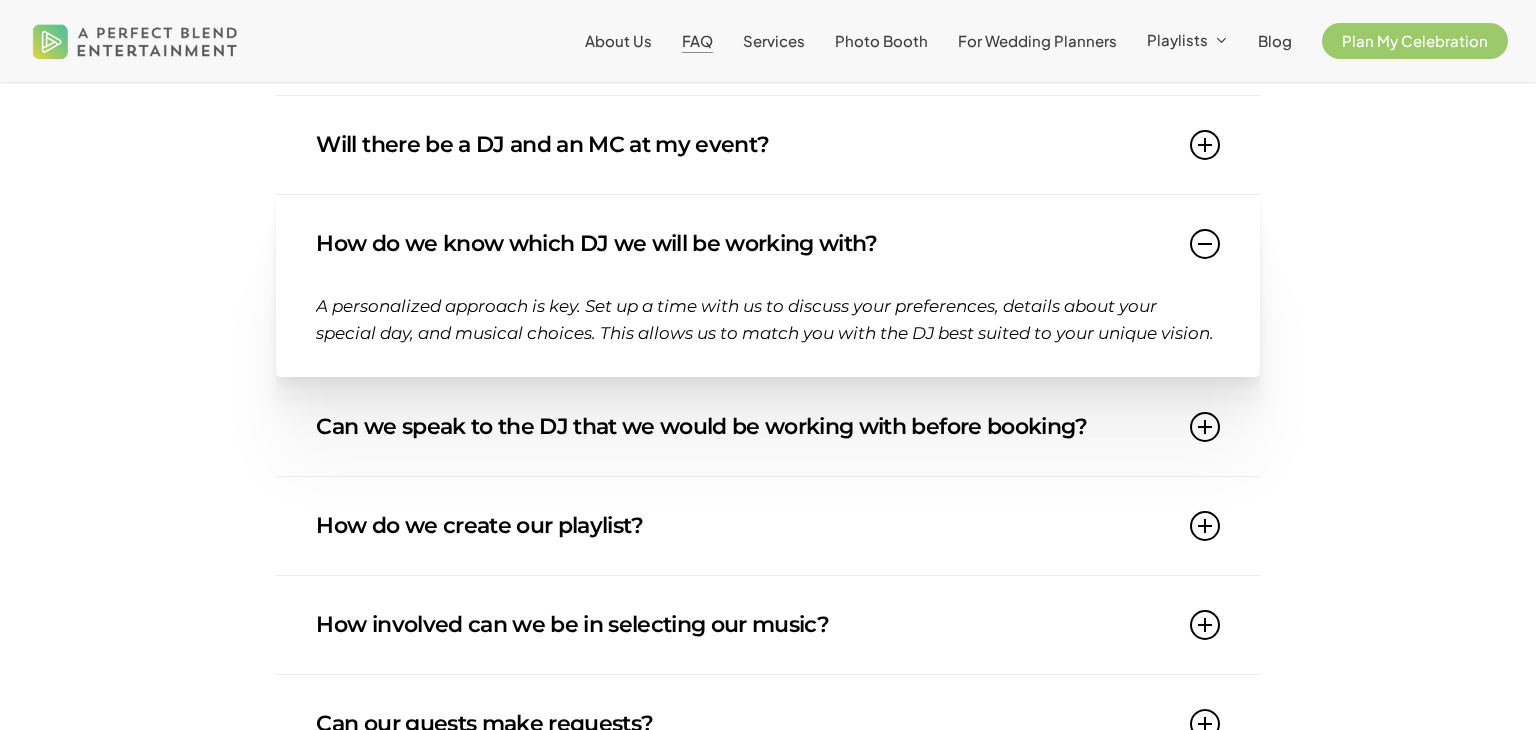 click on "How do we know which DJ we will be working with?" at bounding box center (767, 244) 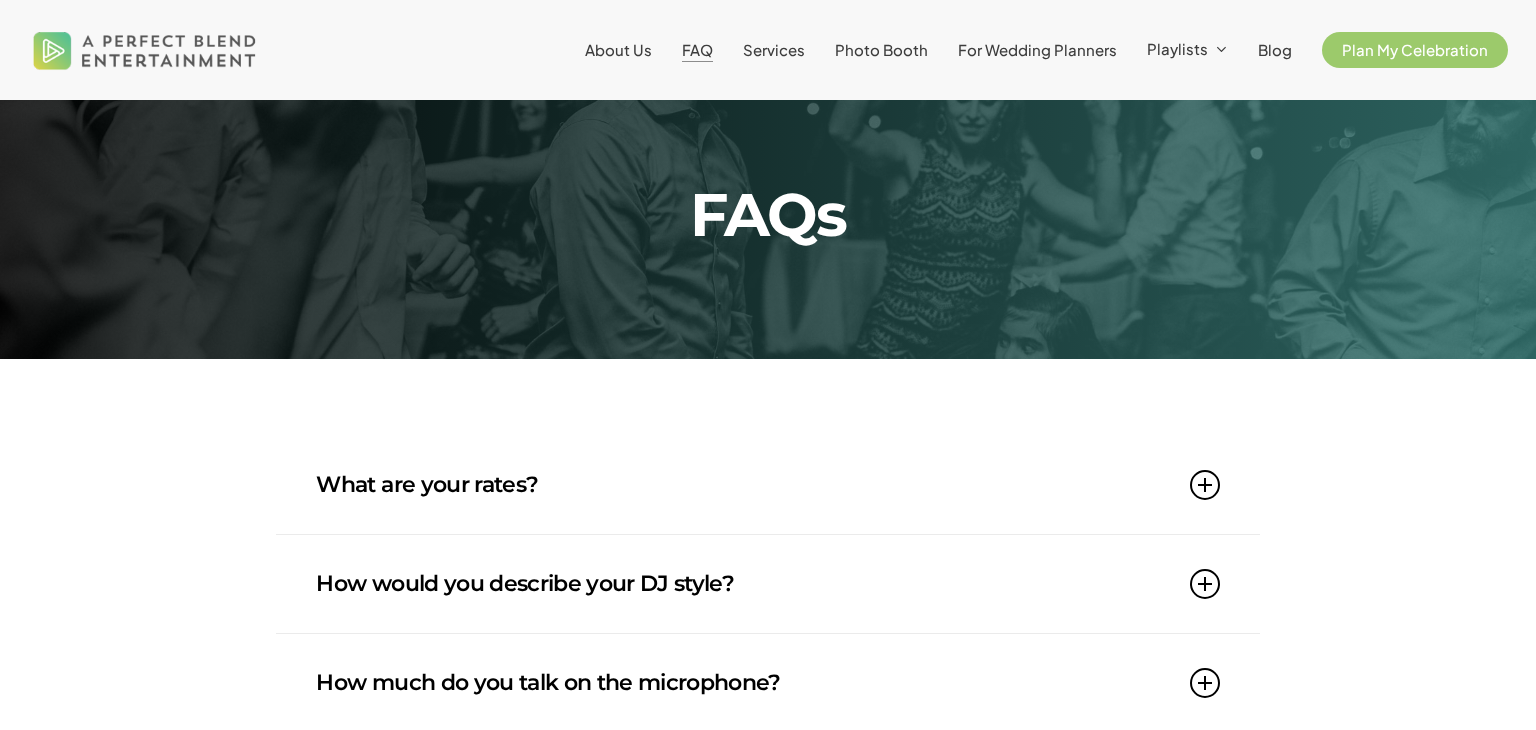 scroll, scrollTop: 22, scrollLeft: 0, axis: vertical 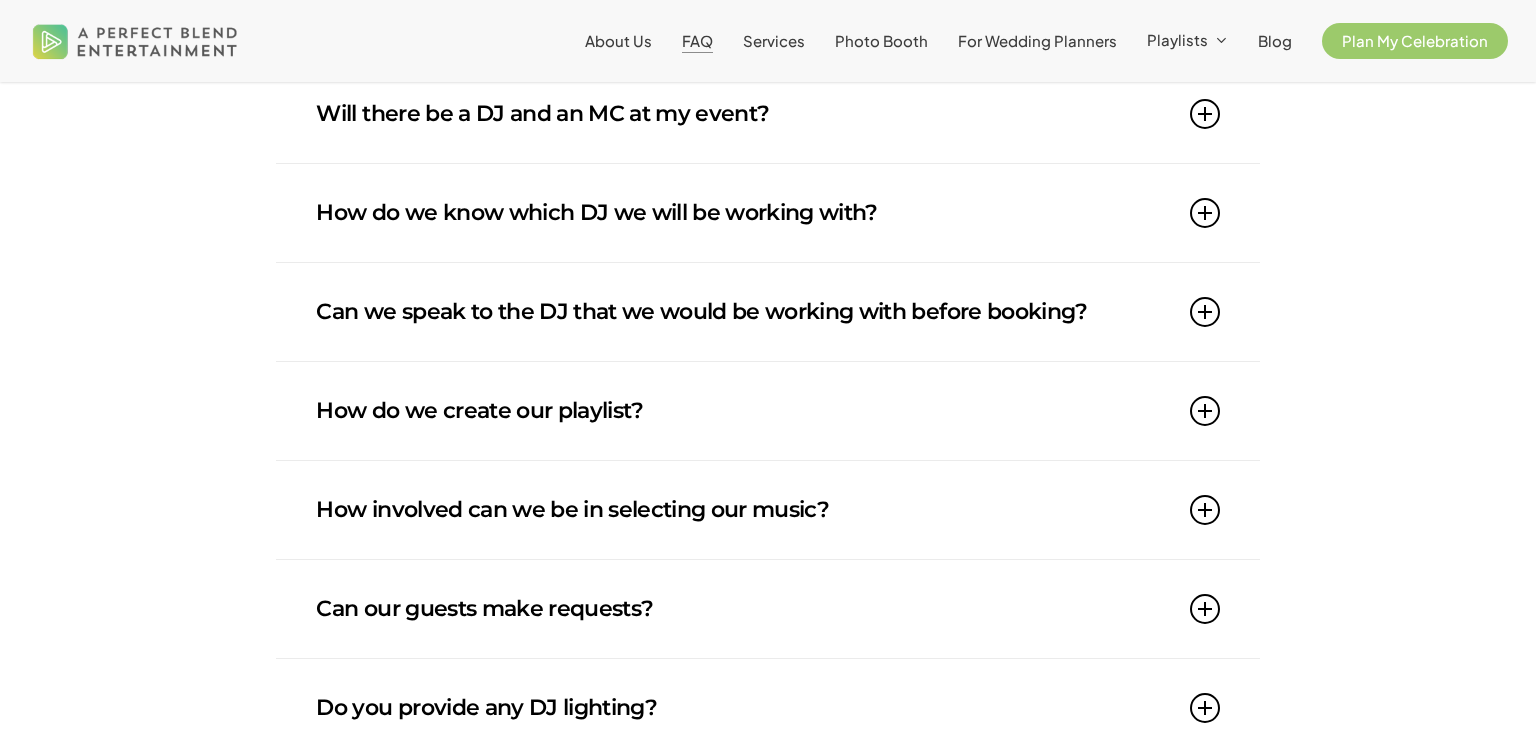 click on "How involved can we be in selecting our music?" at bounding box center [767, 510] 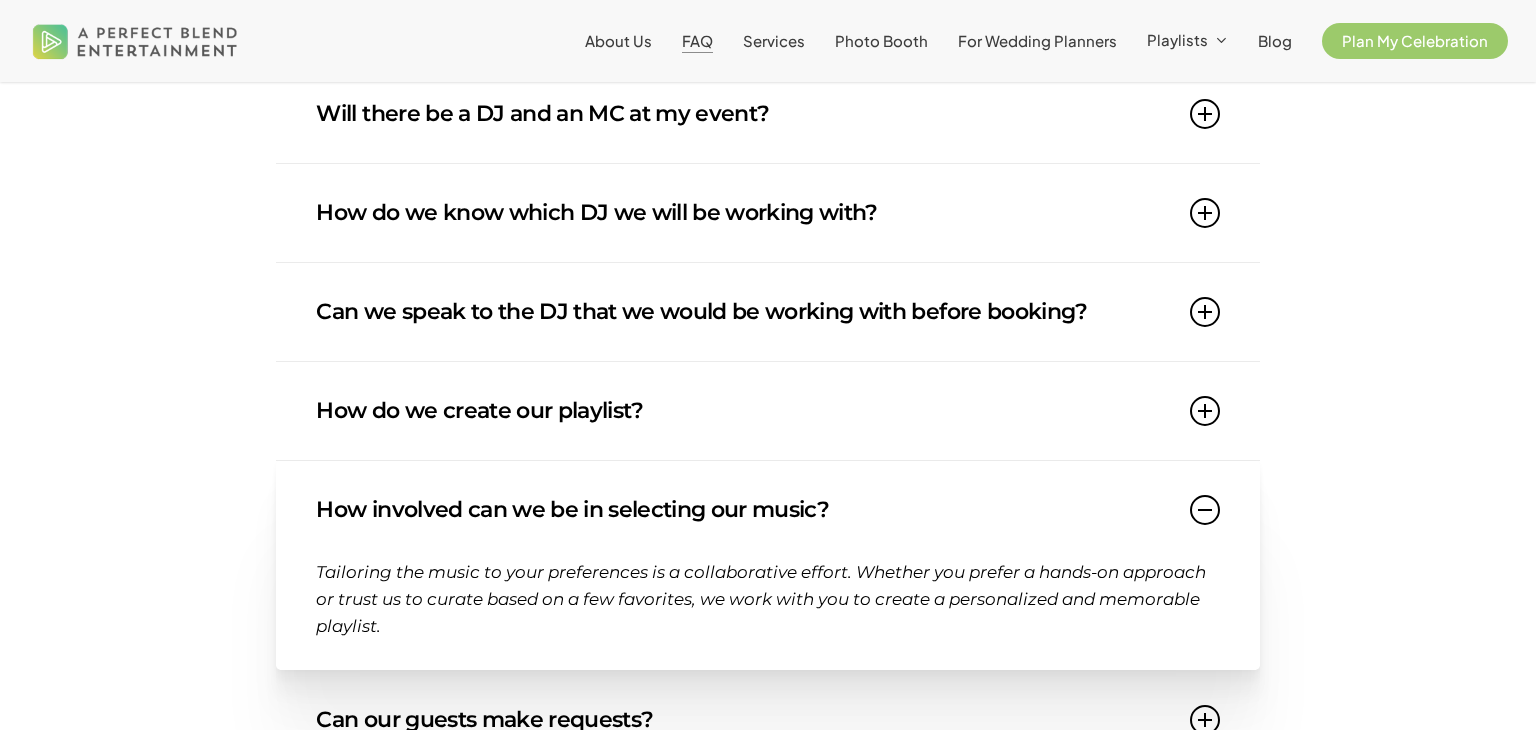 click on "How involved can we be in selecting our music?" at bounding box center (767, 510) 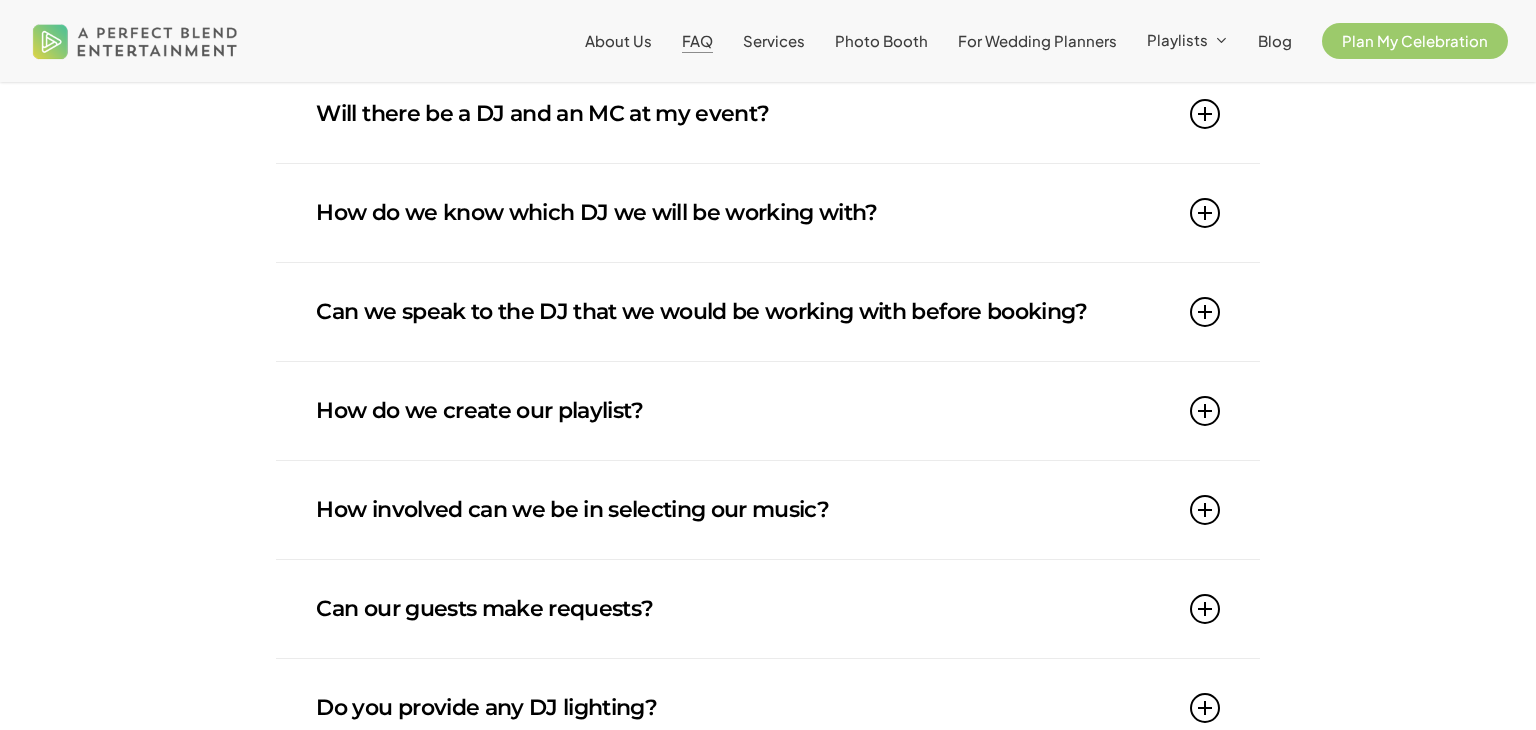 click on "How involved can we be in selecting our music?" at bounding box center [767, 510] 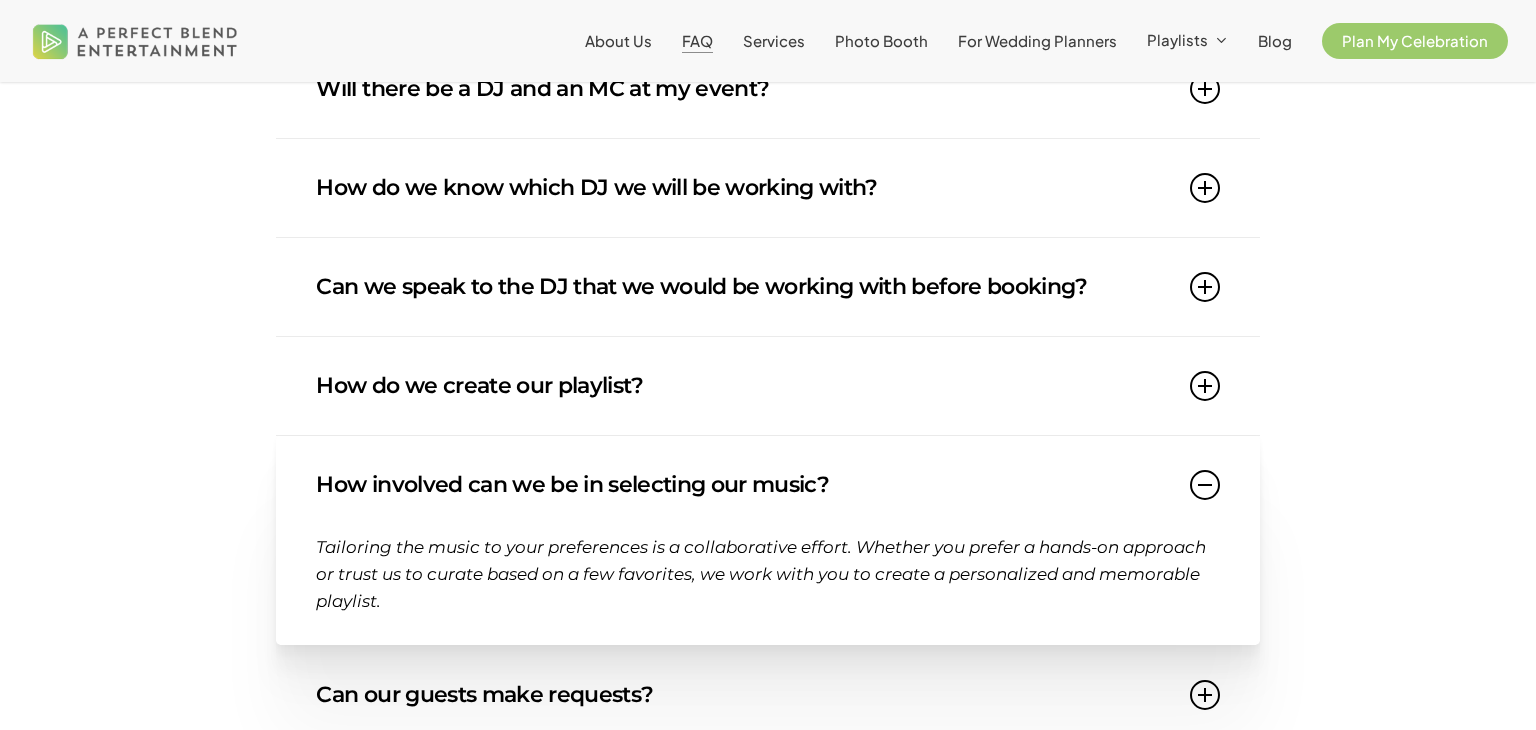 scroll, scrollTop: 719, scrollLeft: 0, axis: vertical 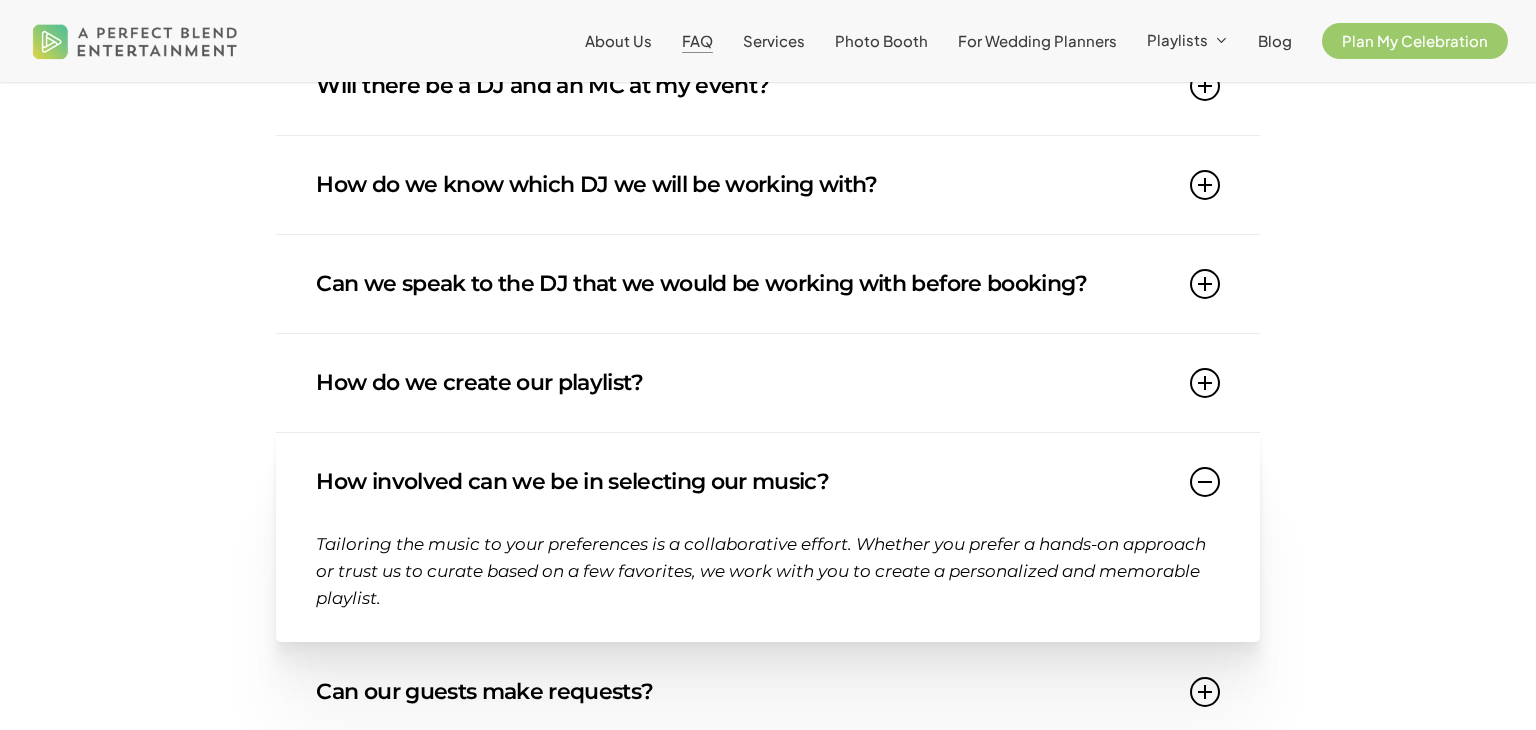 click on "How involved can we be in selecting our music?" at bounding box center (767, 482) 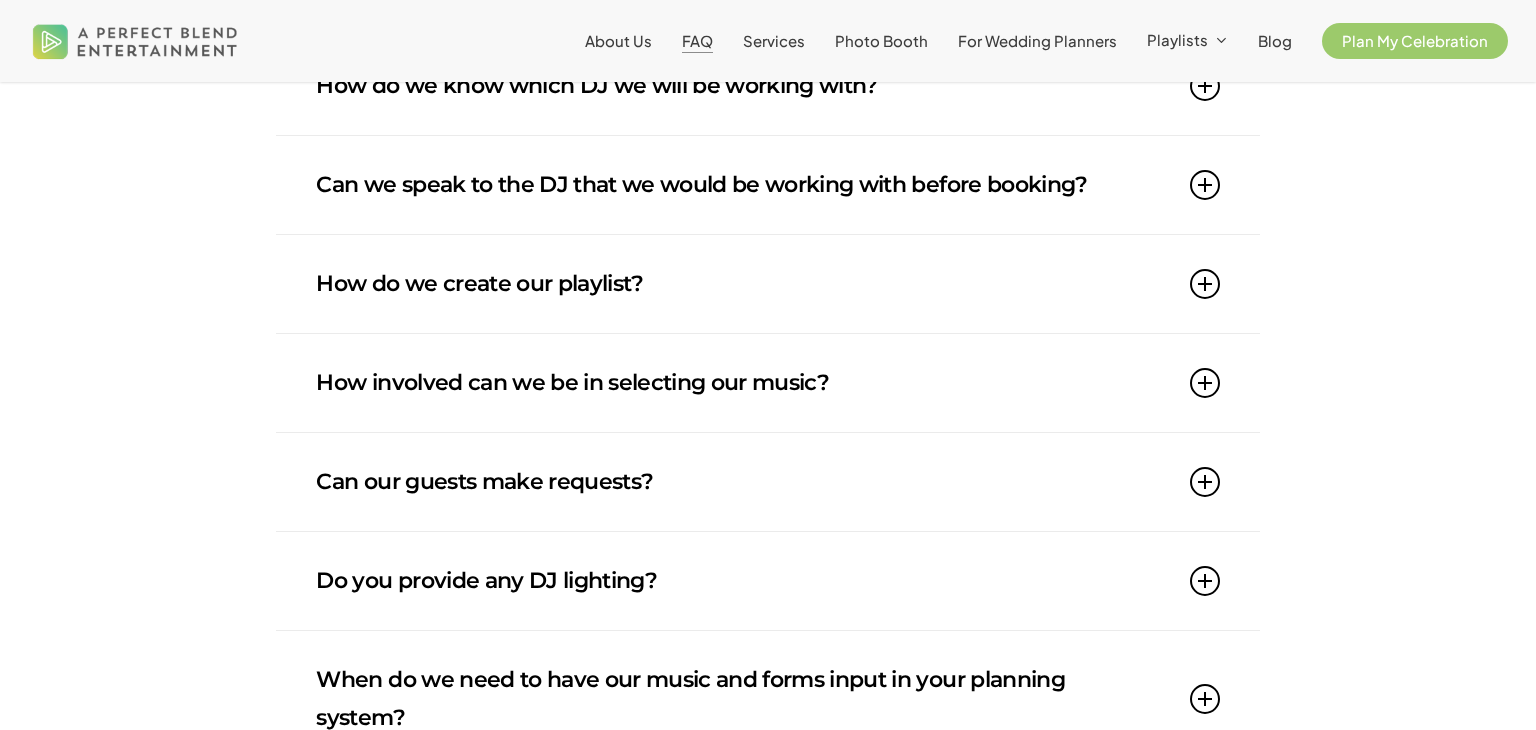 scroll, scrollTop: 840, scrollLeft: 0, axis: vertical 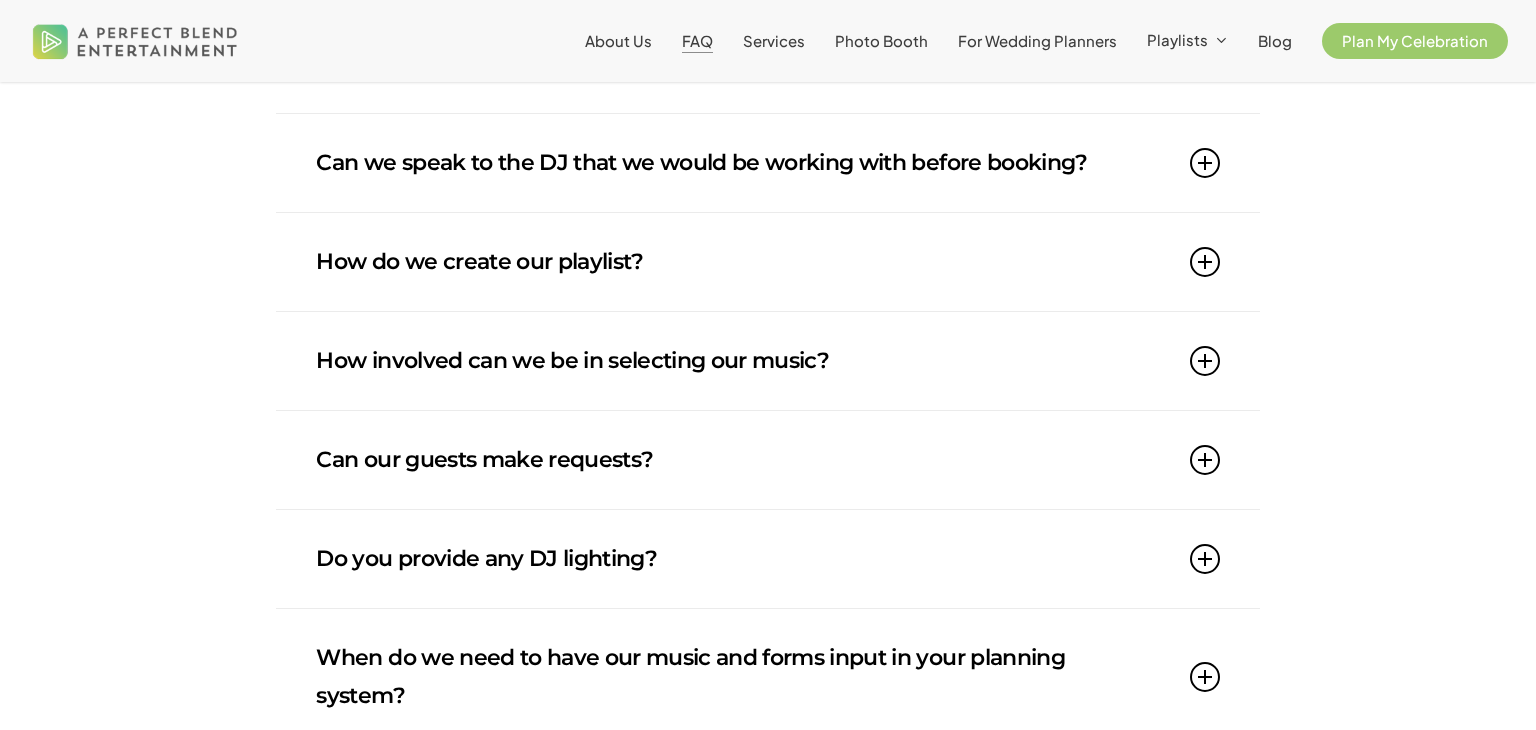 click on "Can our guests make requests?" at bounding box center (767, 460) 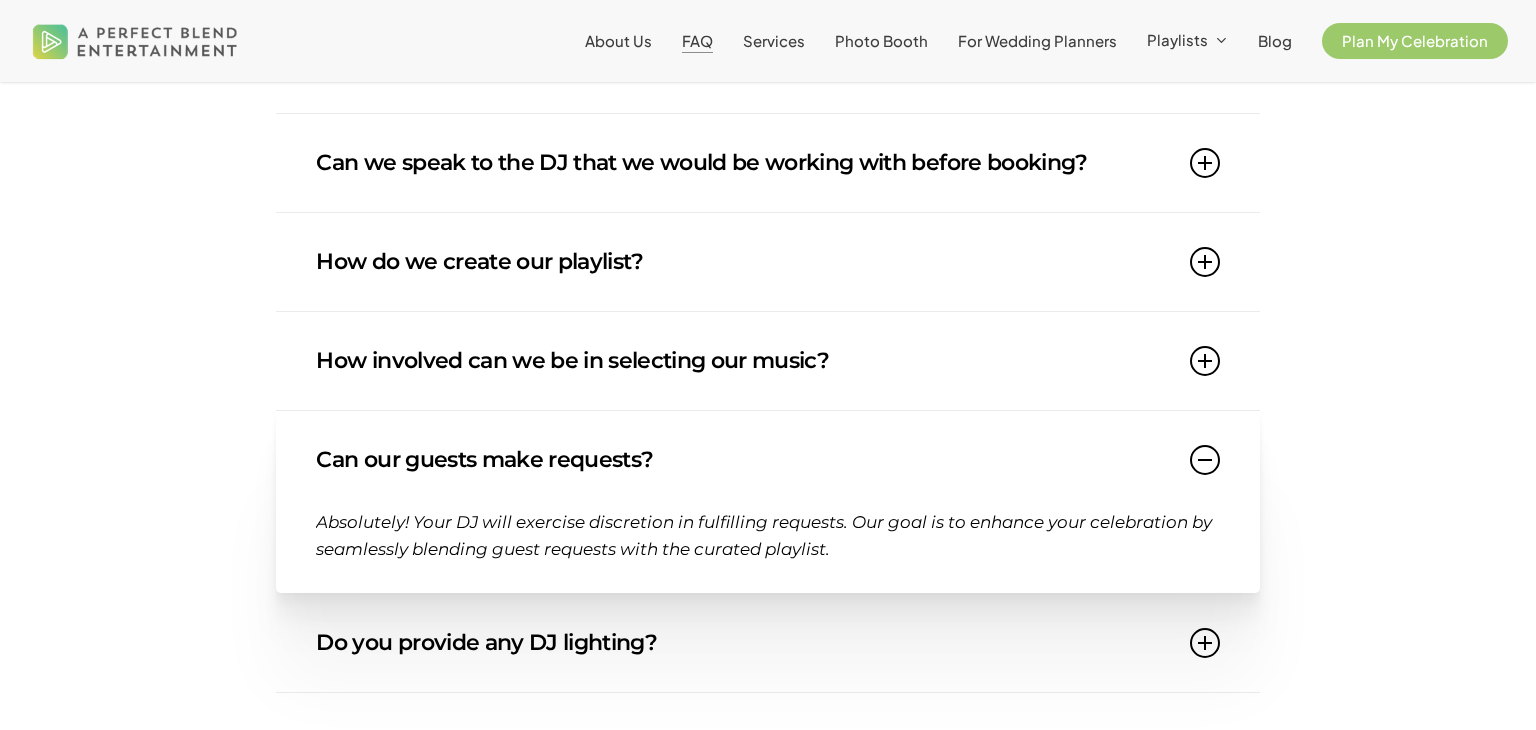 click on "Can our guests make requests?" at bounding box center [767, 460] 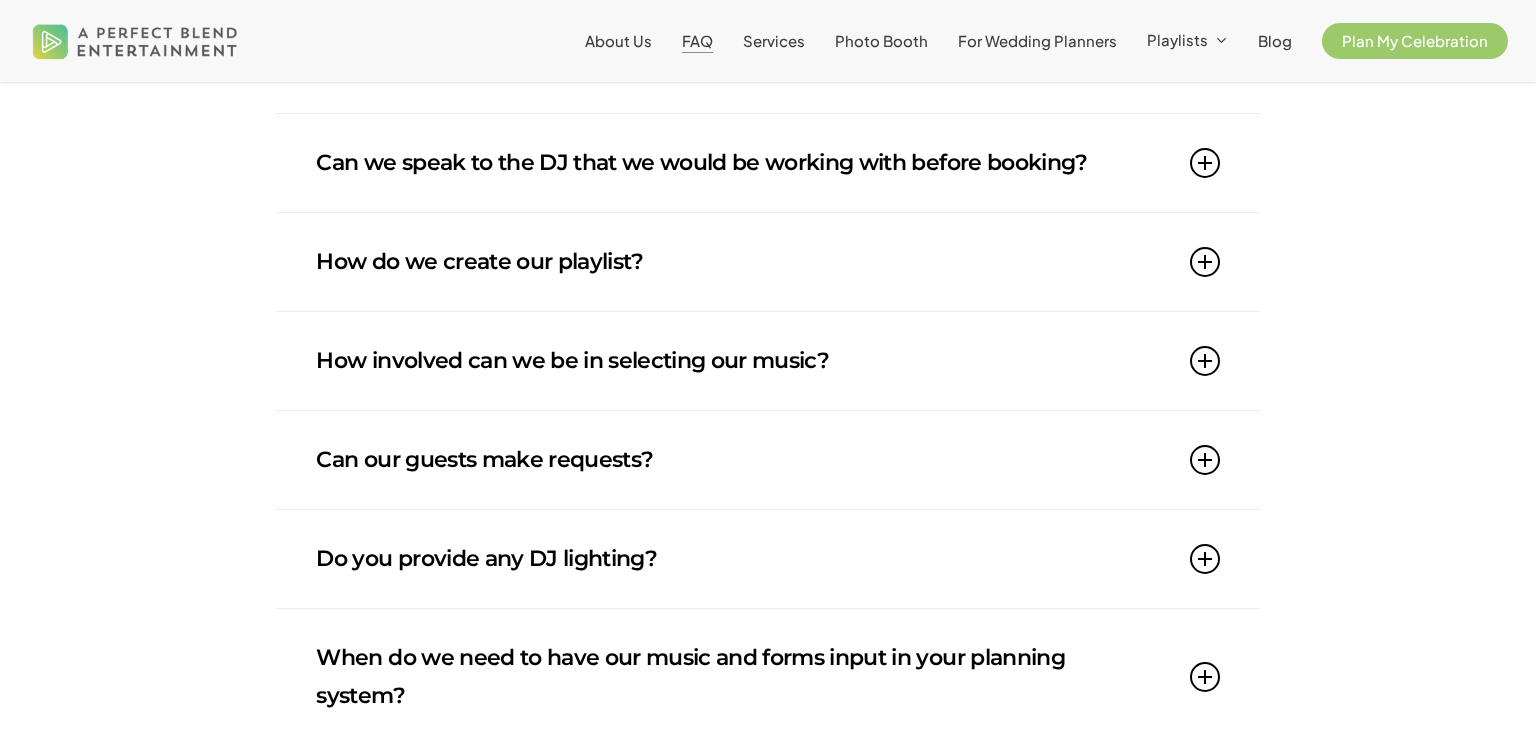 click on "When do we need to have our music and forms input in your planning system?" at bounding box center [767, 677] 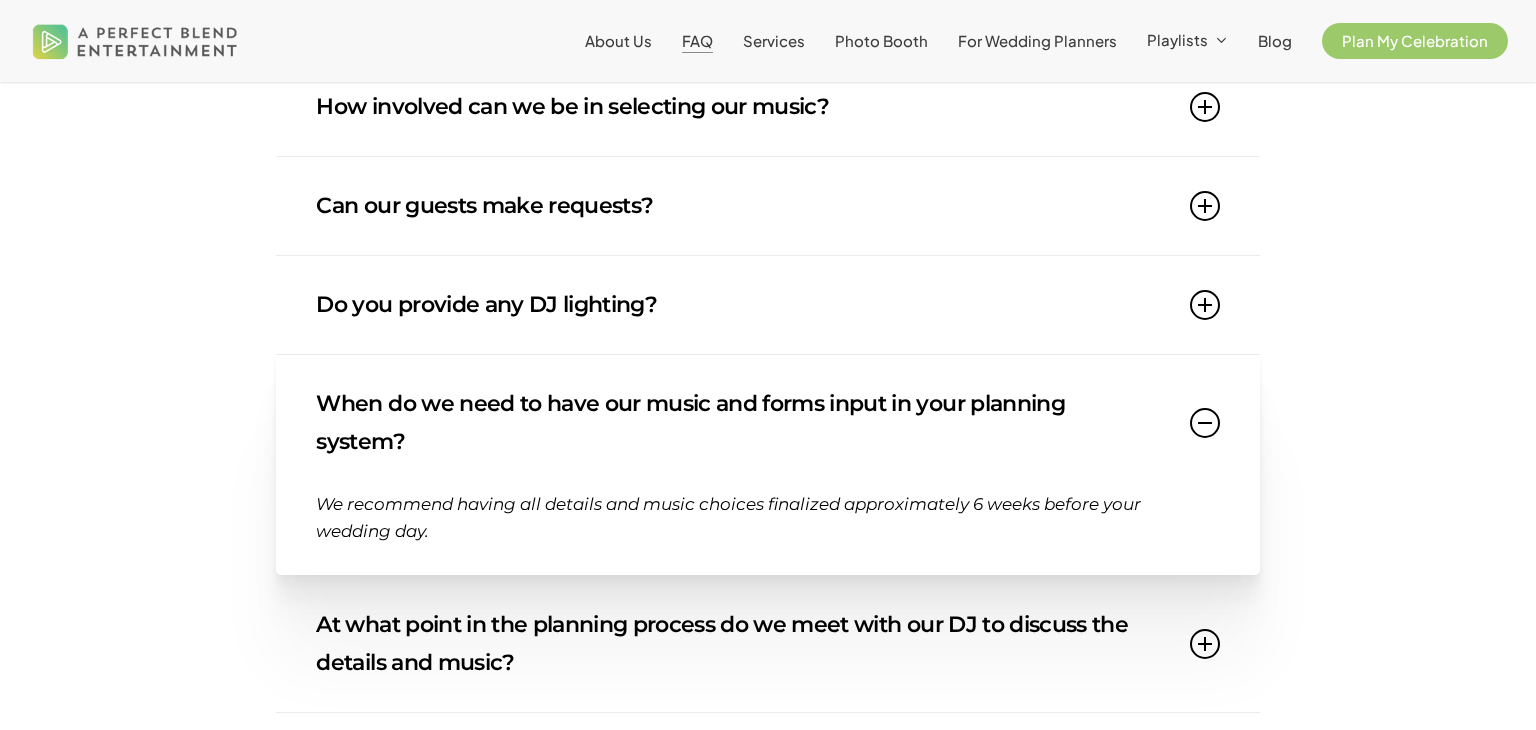 scroll, scrollTop: 1103, scrollLeft: 0, axis: vertical 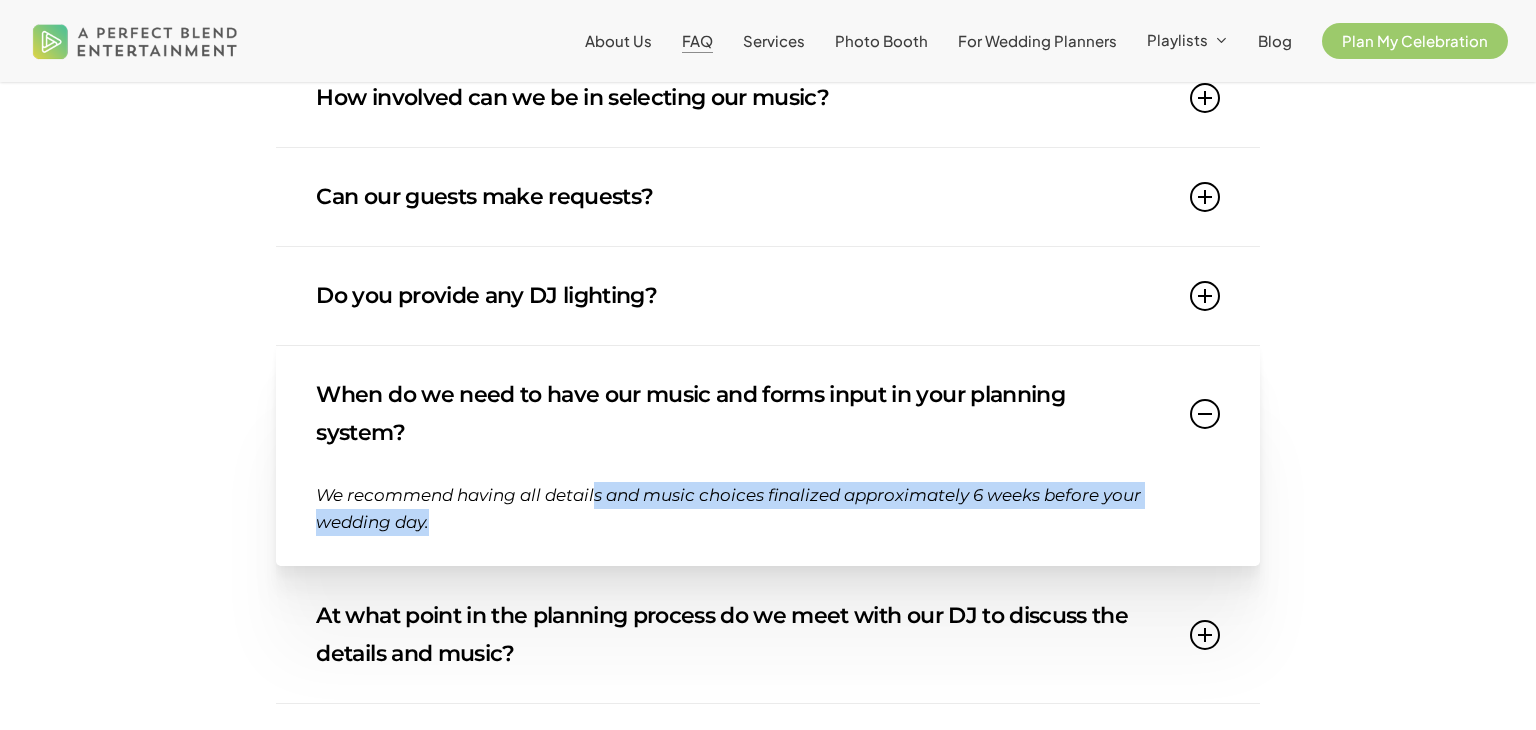 drag, startPoint x: 597, startPoint y: 496, endPoint x: 607, endPoint y: 521, distance: 26.925823 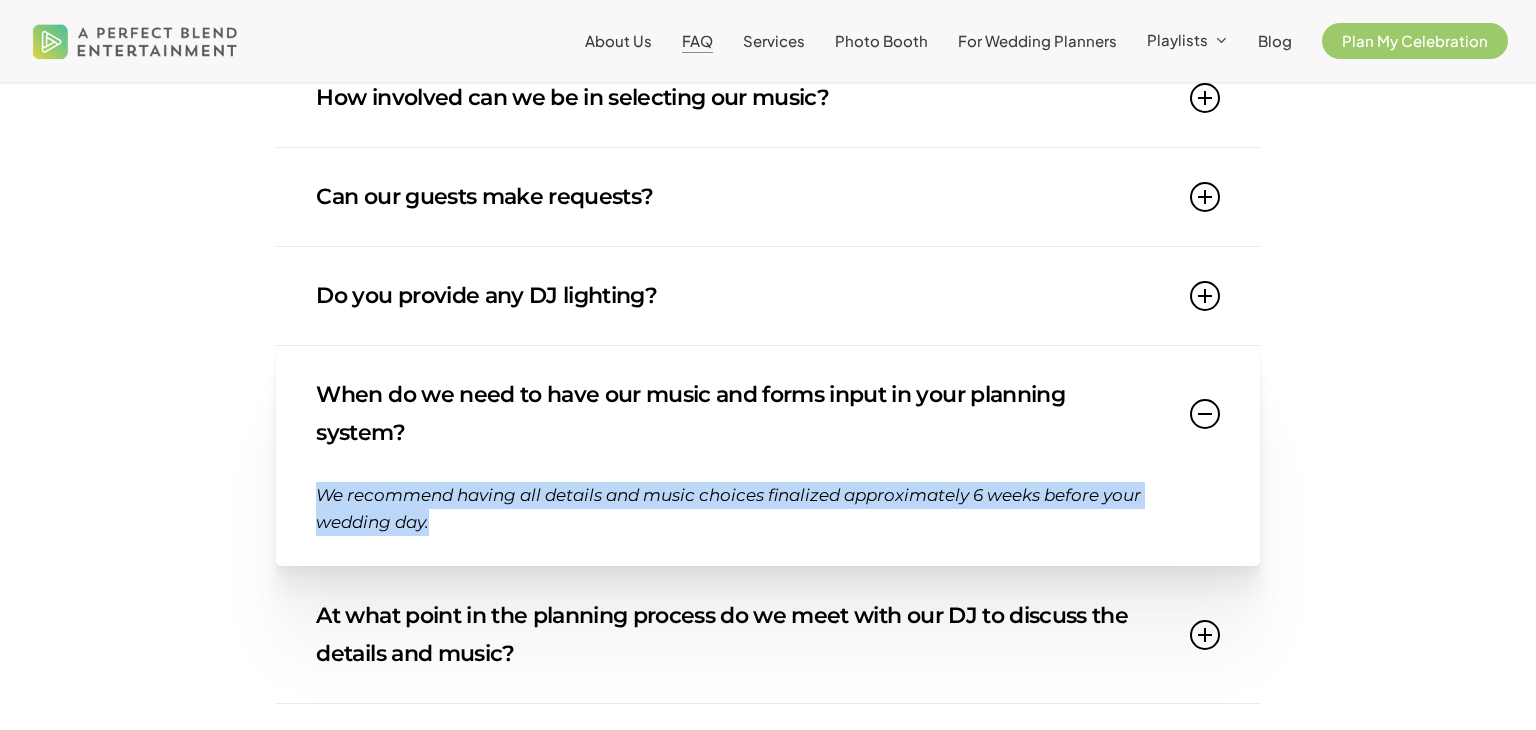 drag, startPoint x: 467, startPoint y: 513, endPoint x: 317, endPoint y: 494, distance: 151.19855 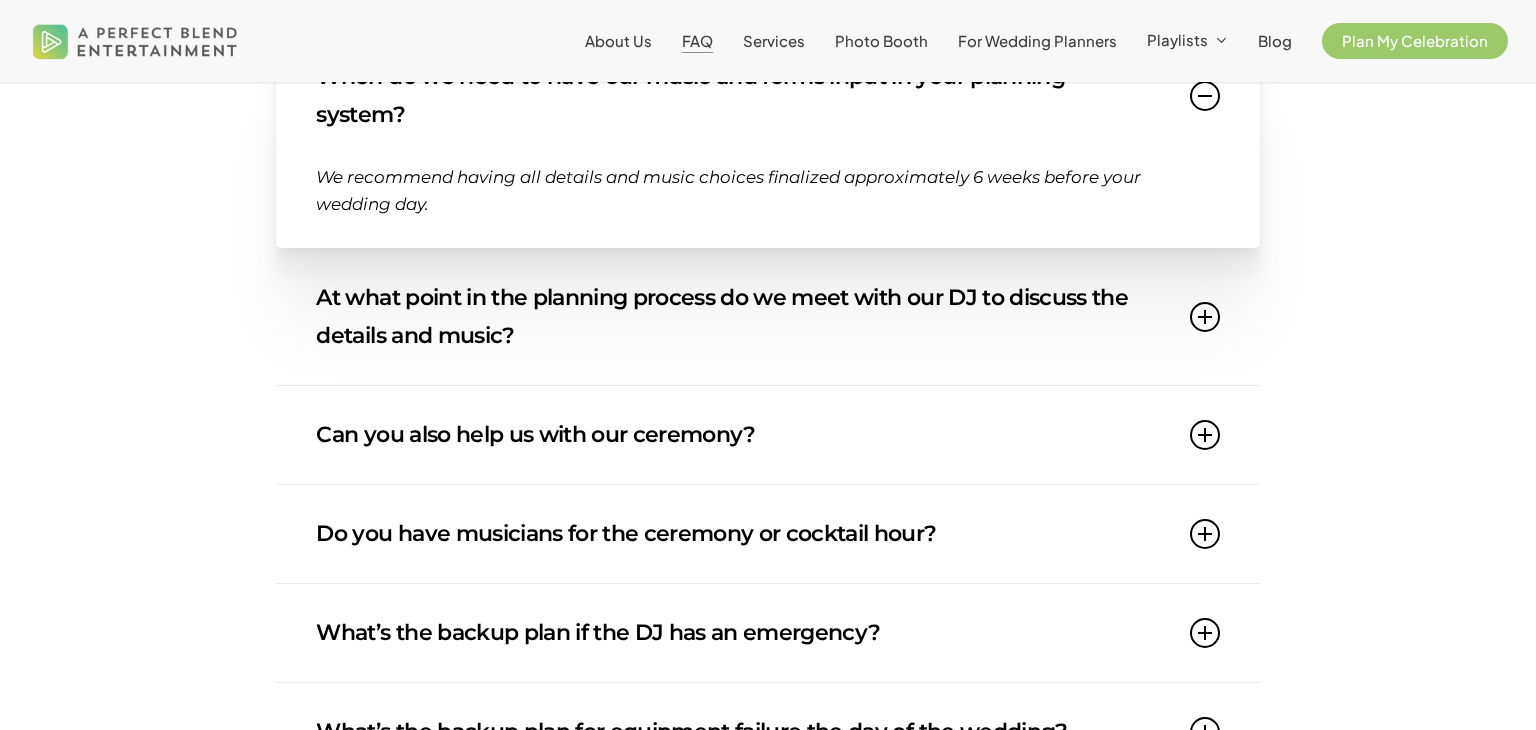 scroll, scrollTop: 1423, scrollLeft: 0, axis: vertical 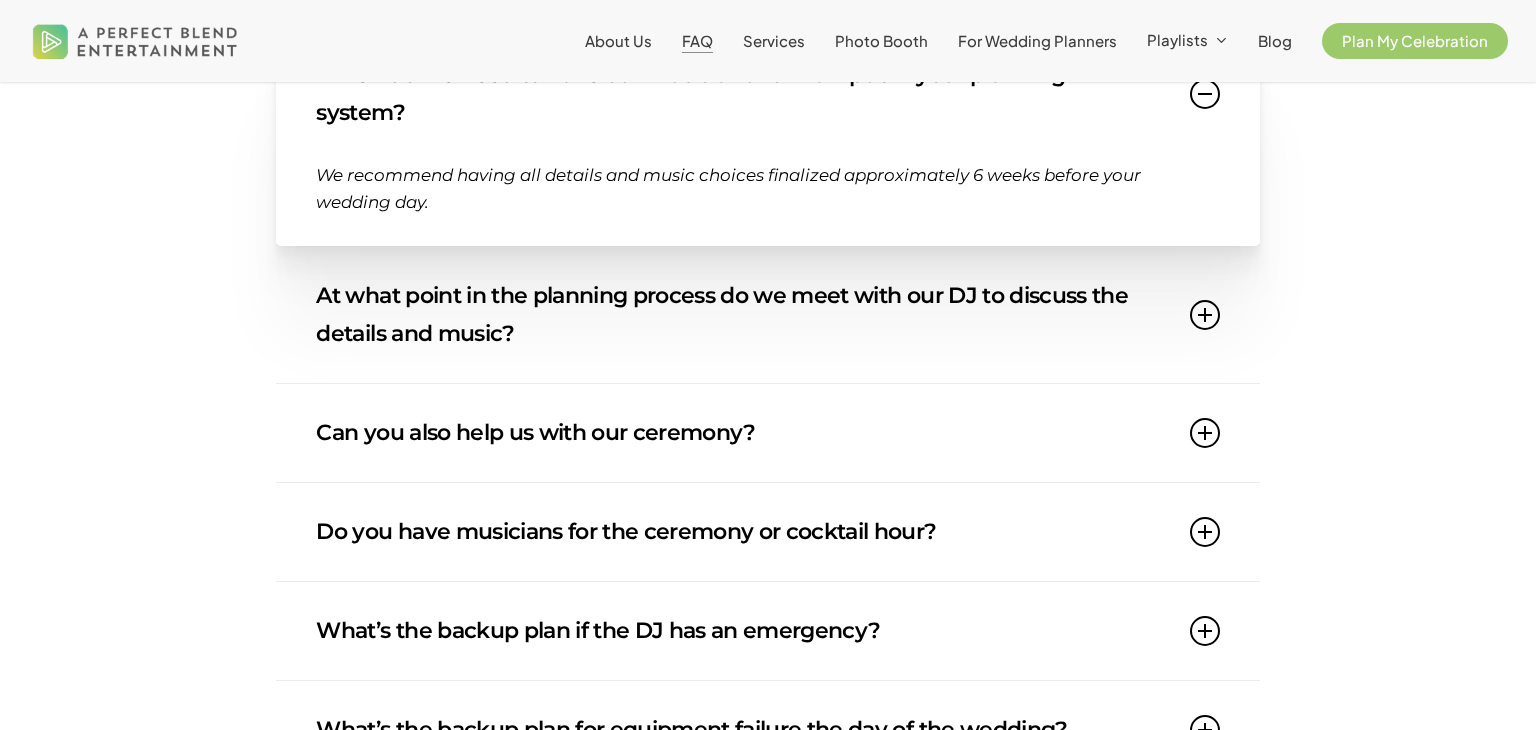 click on "At what point in the planning process do we meet with our DJ to discuss the details and music?" at bounding box center (767, 315) 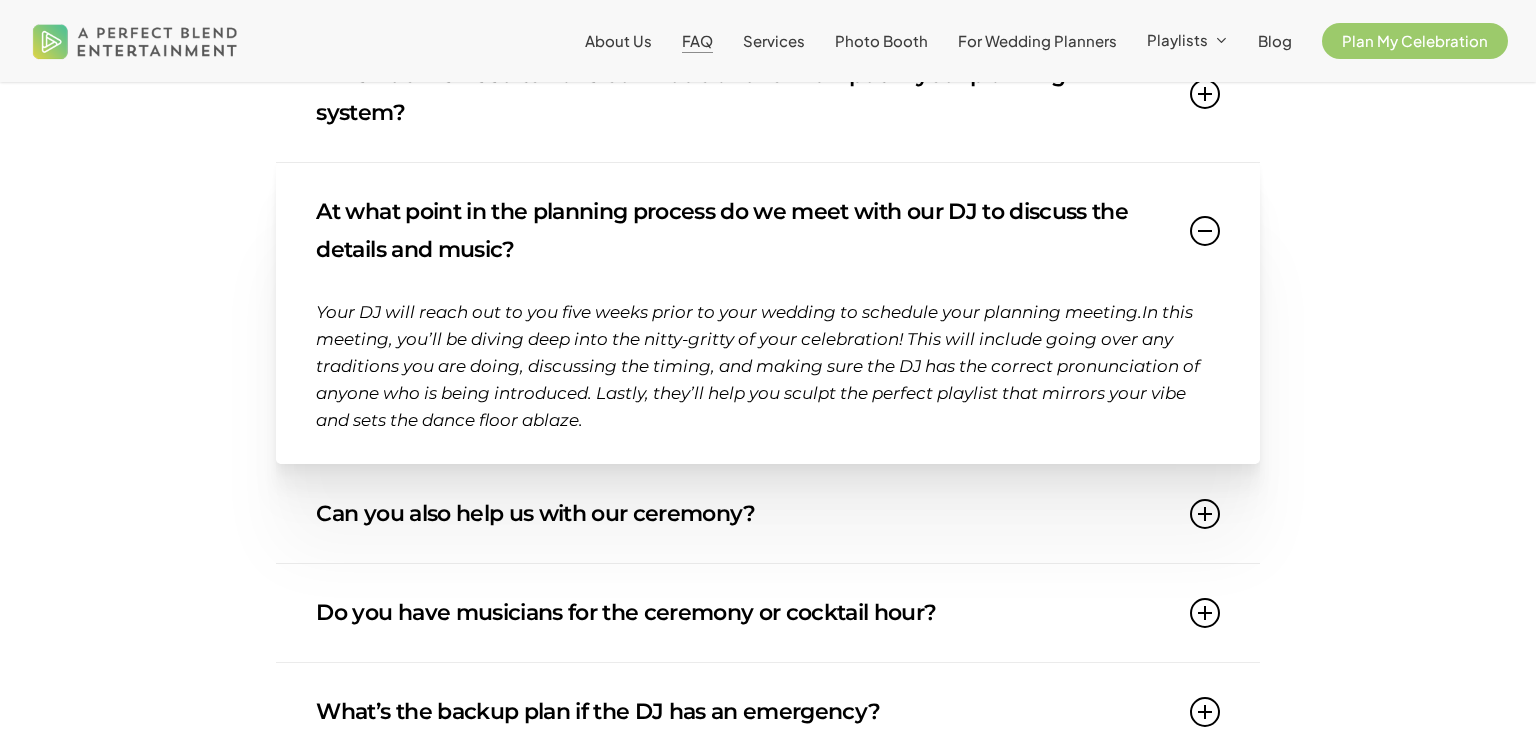 click on "At what point in the planning process do we meet with our DJ to discuss the details and music?" at bounding box center (767, 231) 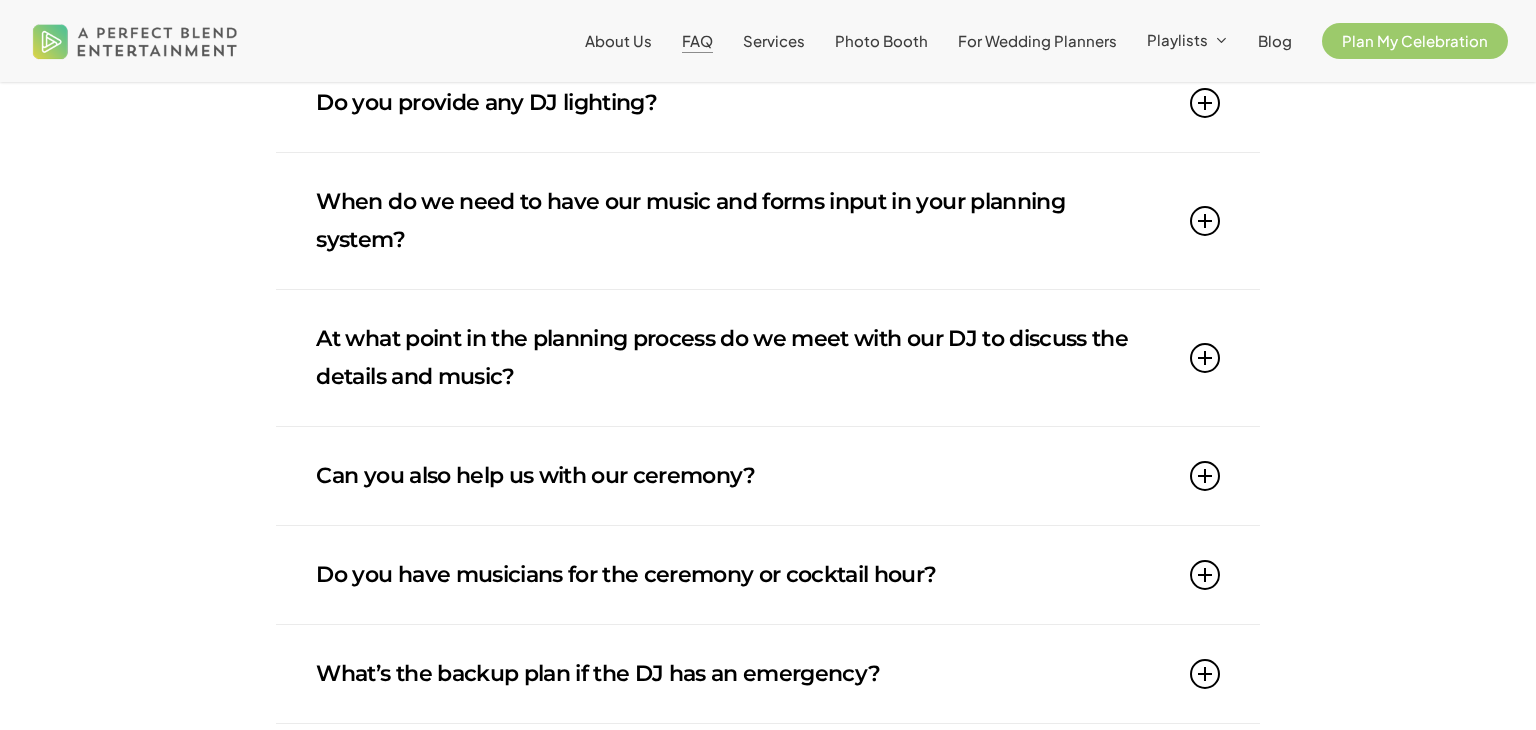 scroll, scrollTop: 1294, scrollLeft: 0, axis: vertical 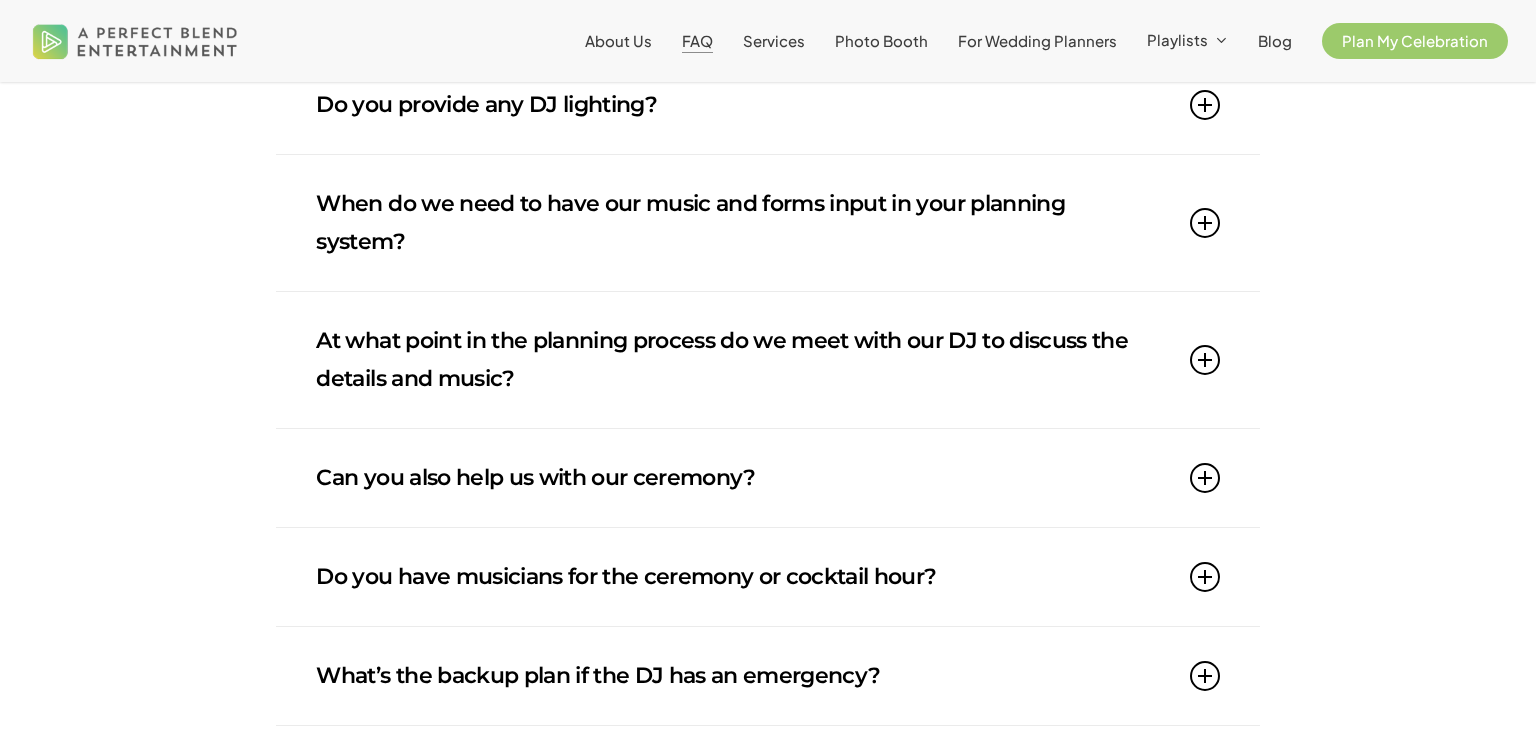 click on "When do we need to have our music and forms input in your planning system?" at bounding box center (767, 223) 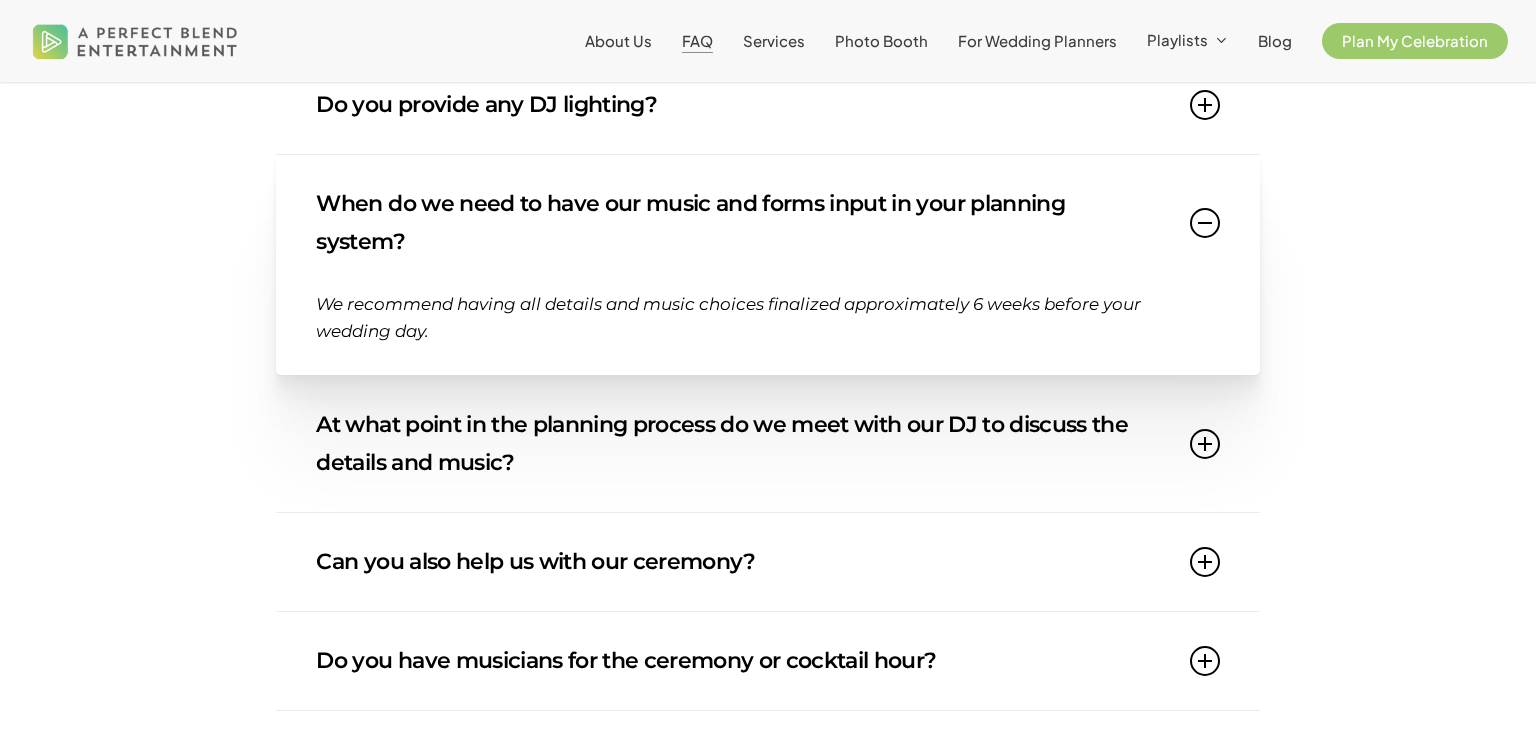 click on "When do we need to have our music and forms input in your planning system?" at bounding box center (767, 223) 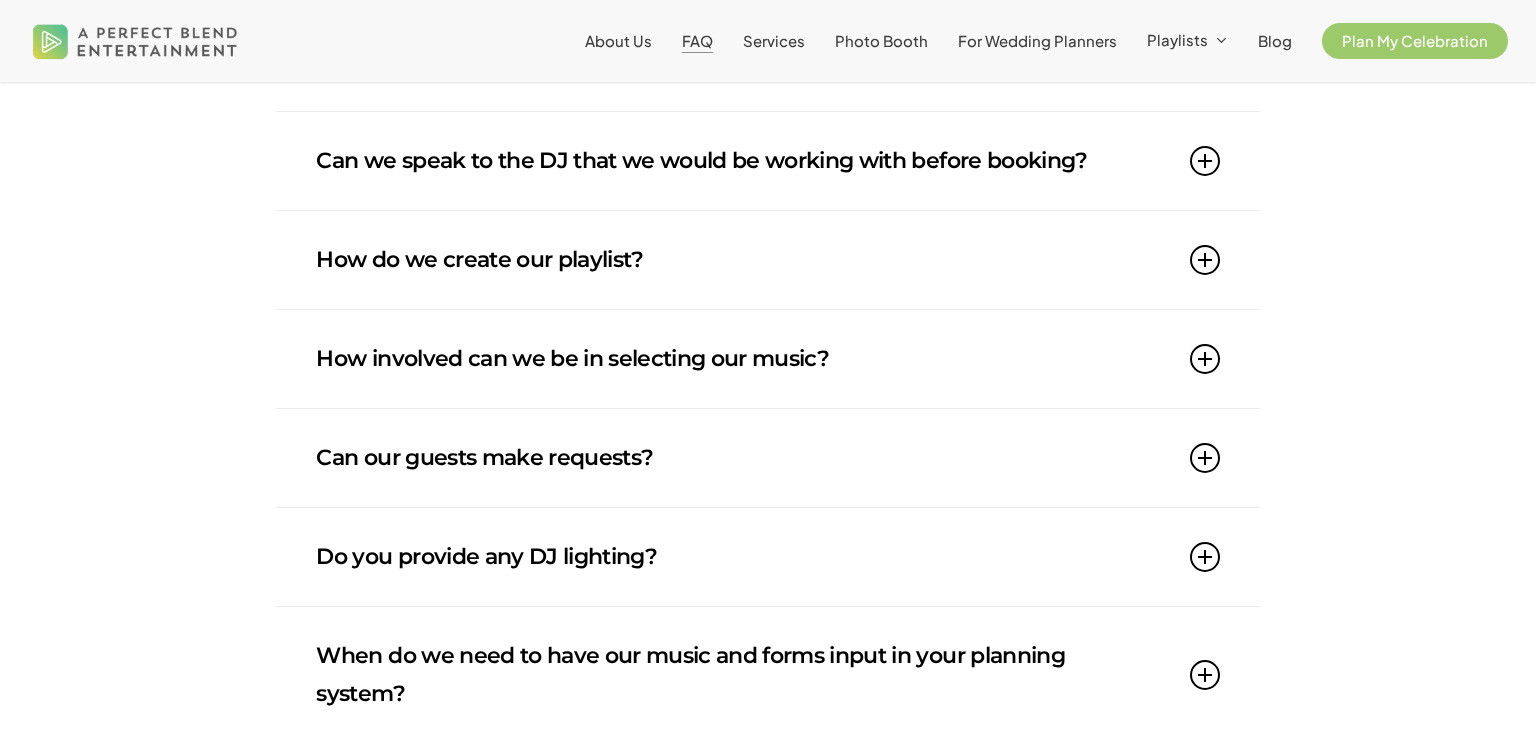 scroll, scrollTop: 840, scrollLeft: 0, axis: vertical 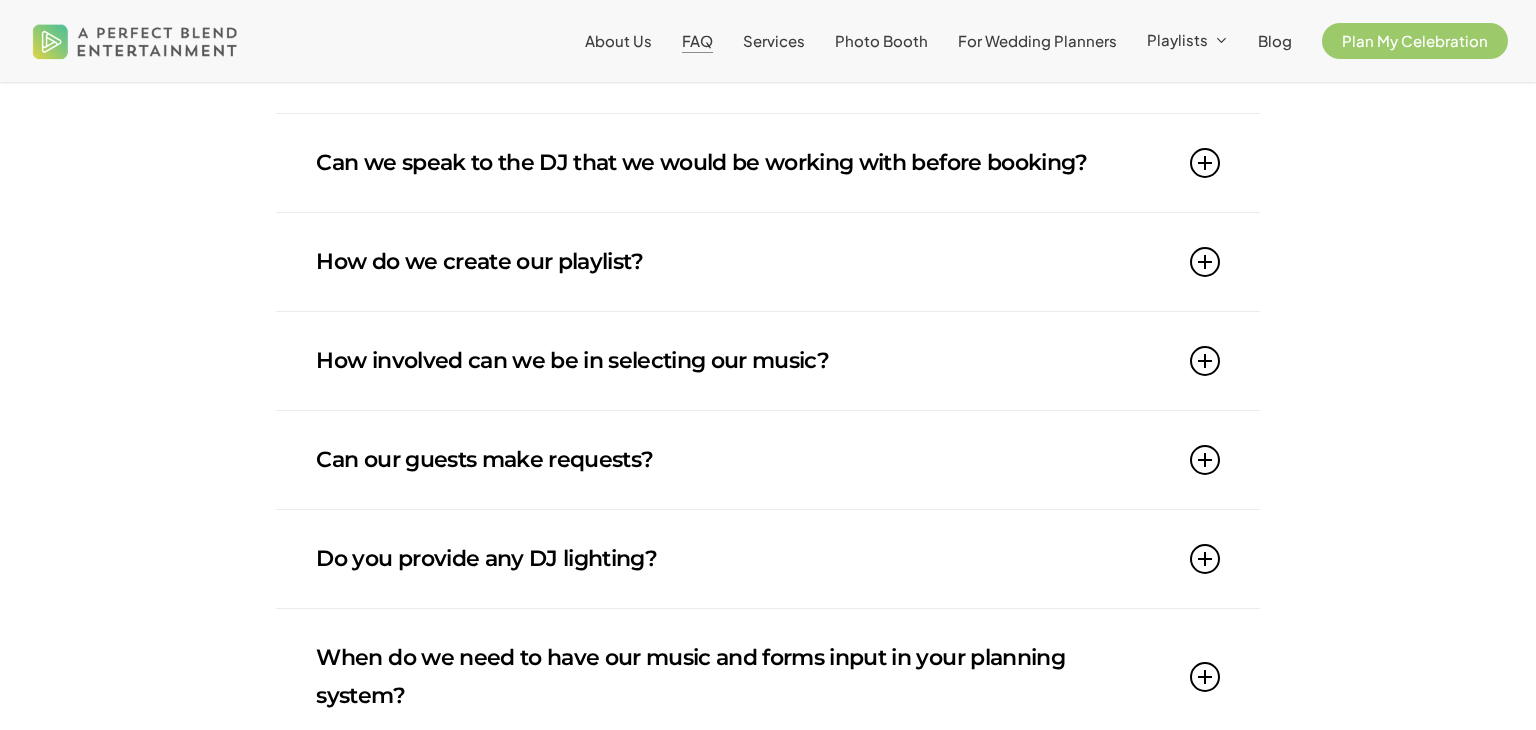 click on "How do we create our playlist?" at bounding box center (767, 262) 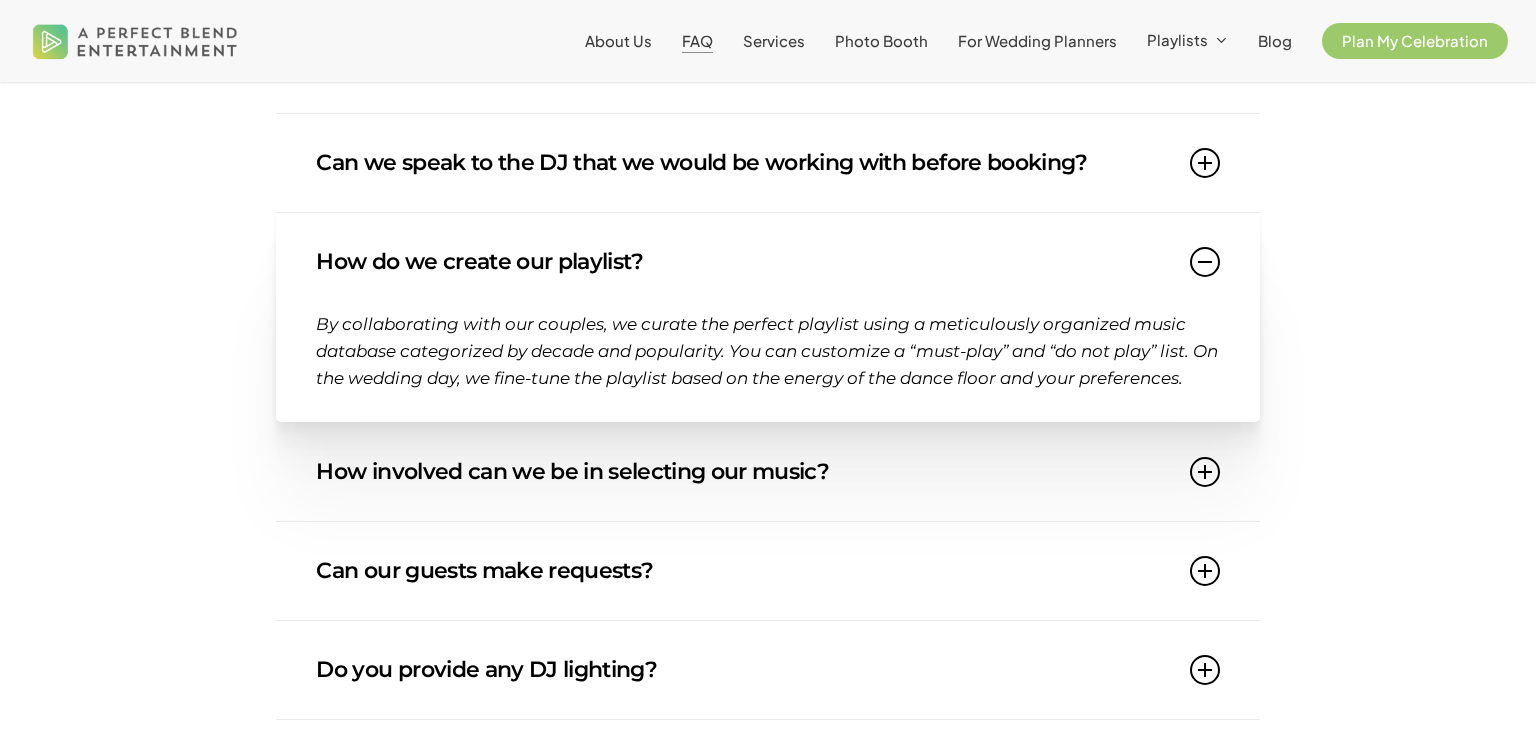 click at bounding box center (1205, 262) 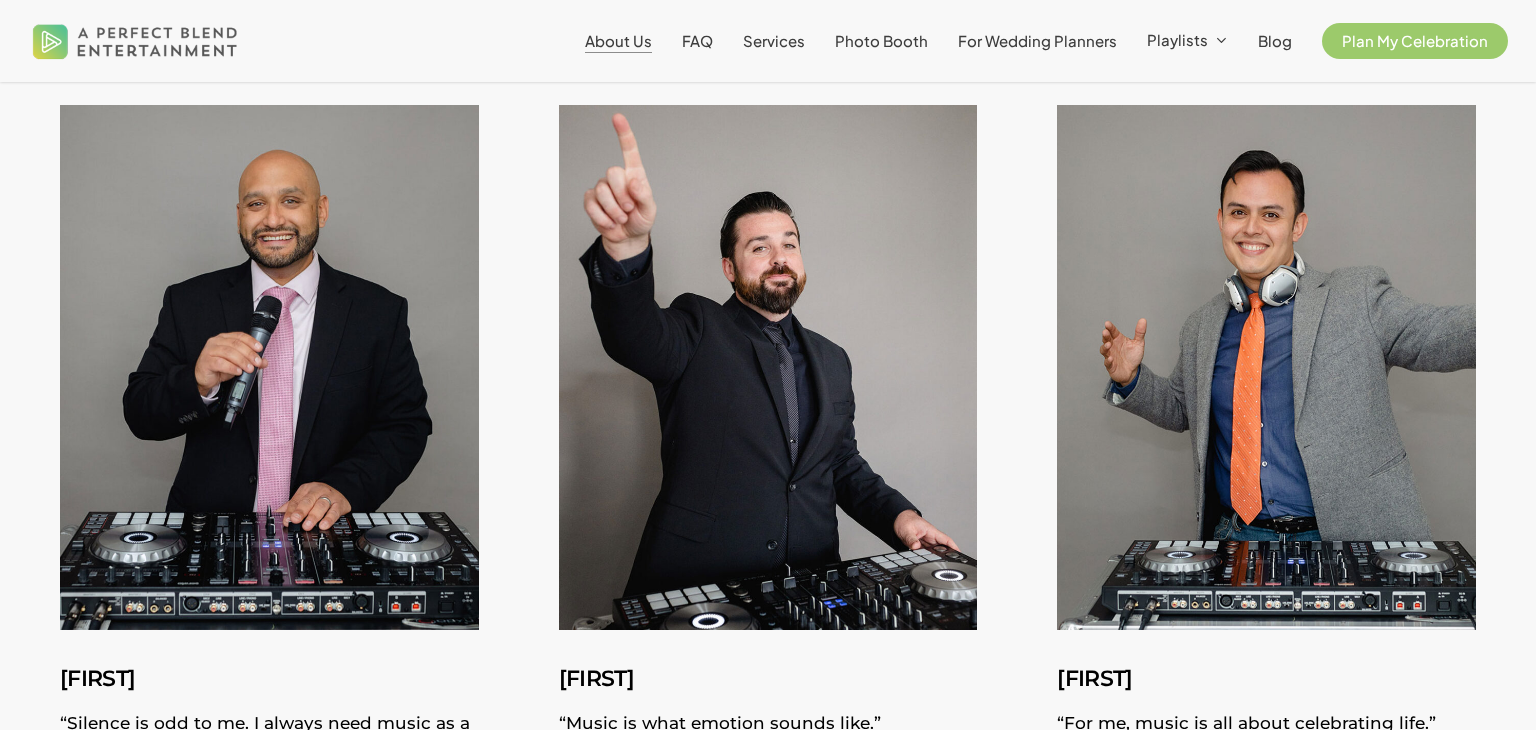 scroll, scrollTop: 2044, scrollLeft: 0, axis: vertical 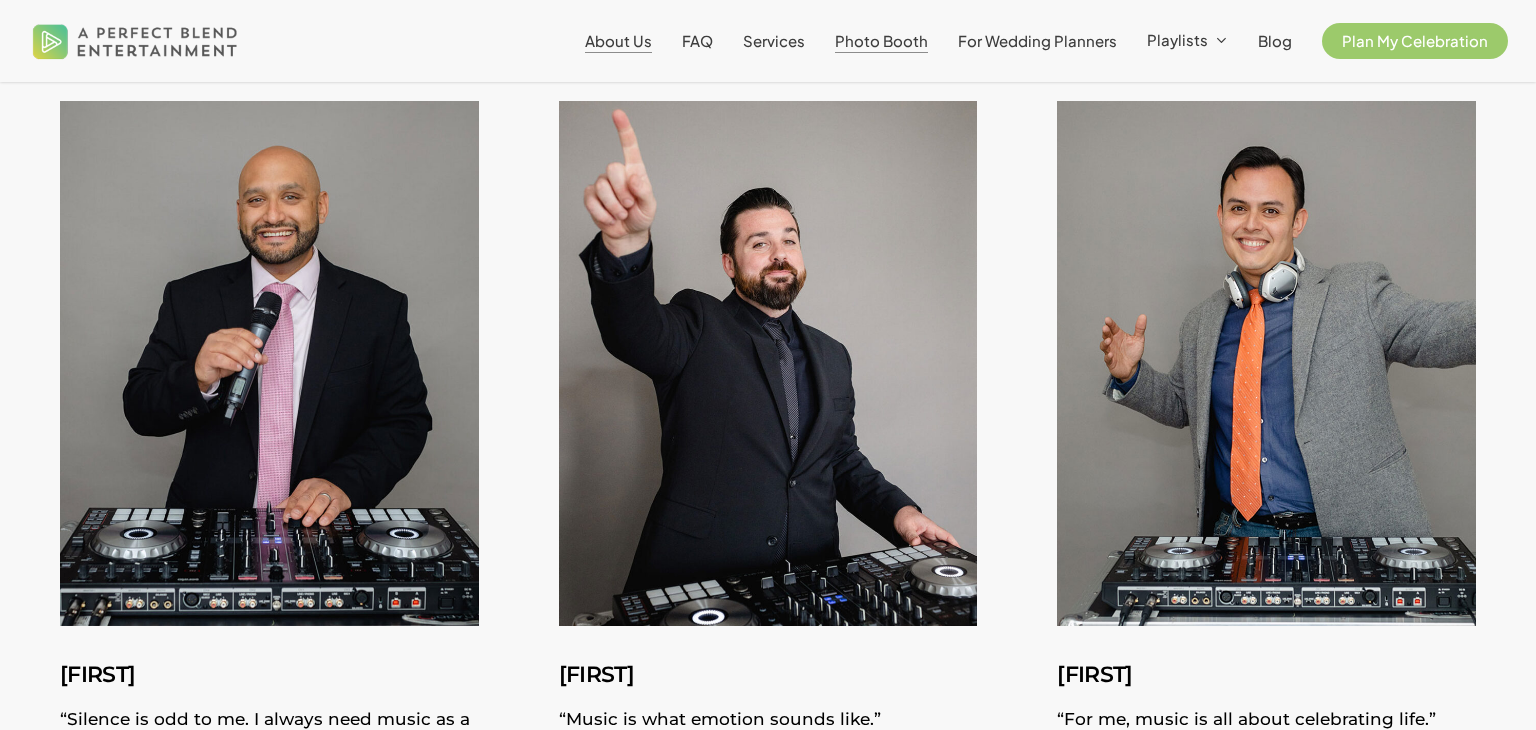 click on "Photo Booth" at bounding box center (881, 40) 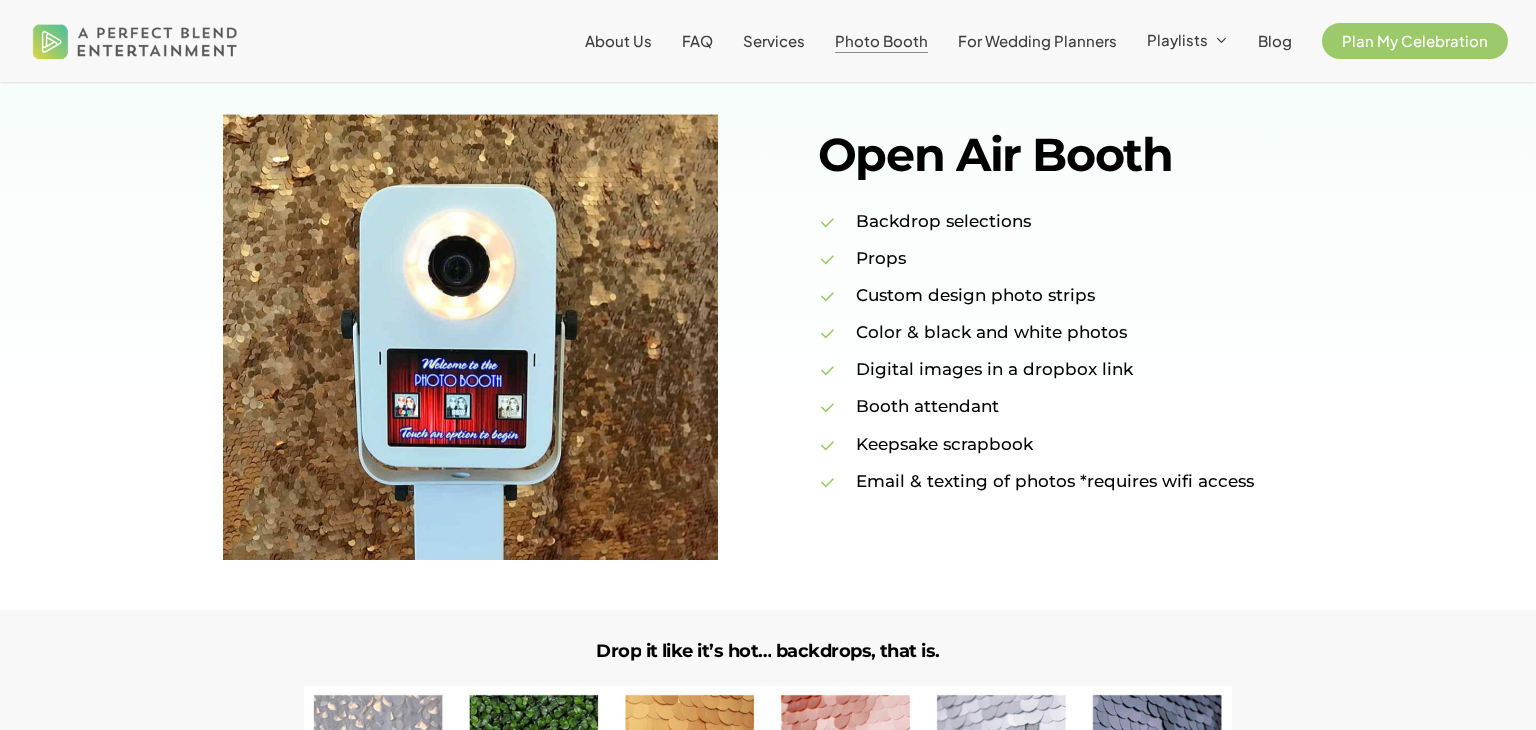scroll, scrollTop: 1563, scrollLeft: 0, axis: vertical 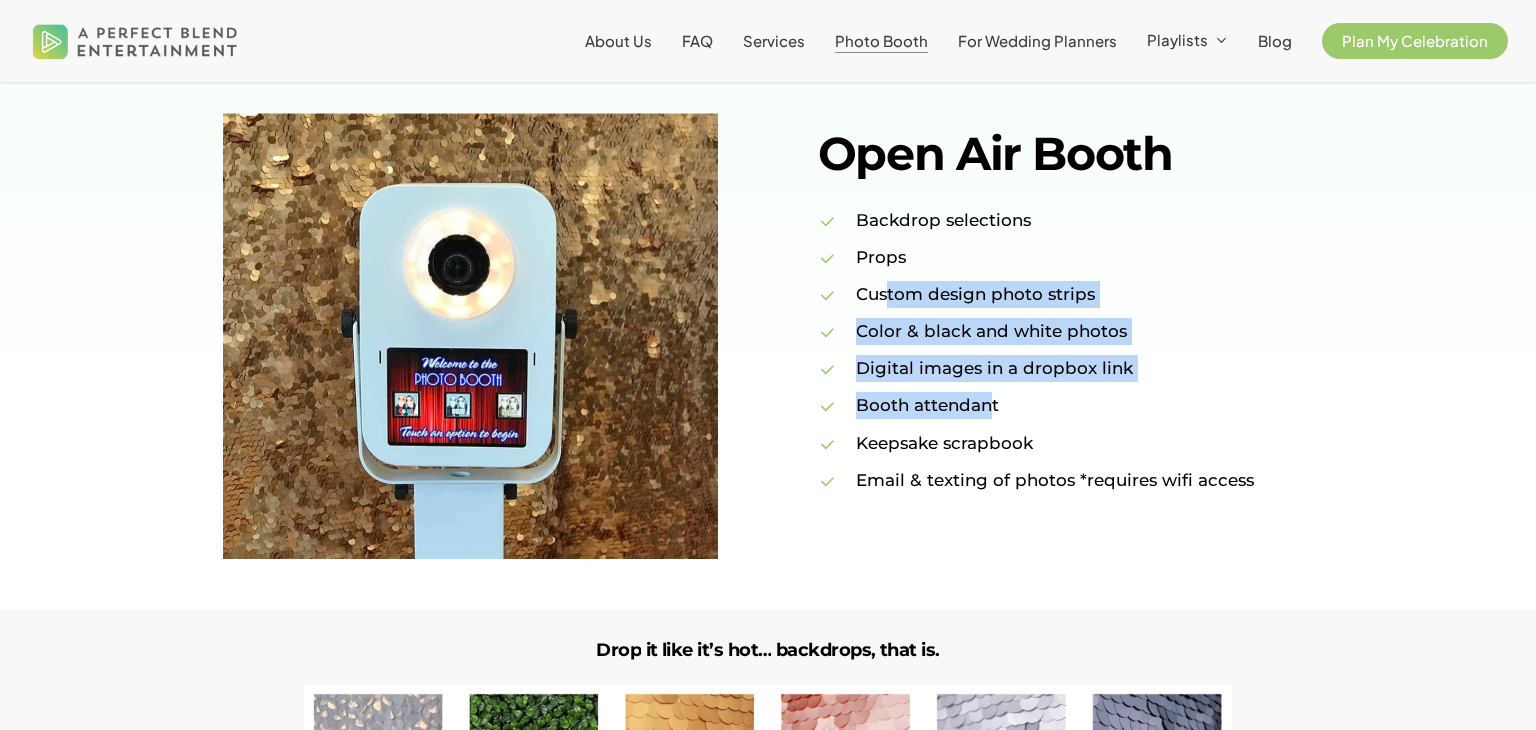 drag, startPoint x: 994, startPoint y: 402, endPoint x: 889, endPoint y: 307, distance: 141.59802 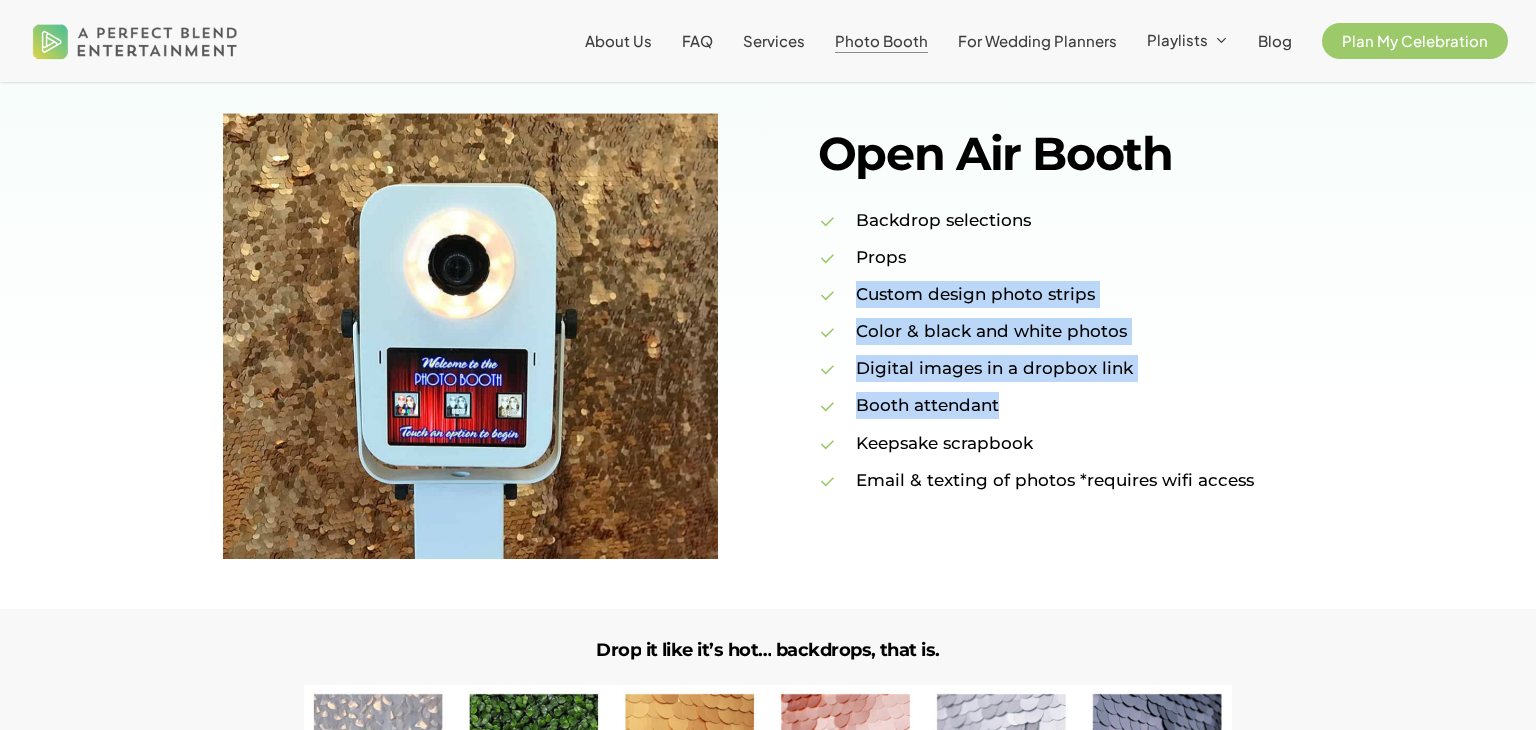 drag, startPoint x: 847, startPoint y: 290, endPoint x: 1071, endPoint y: 393, distance: 246.54614 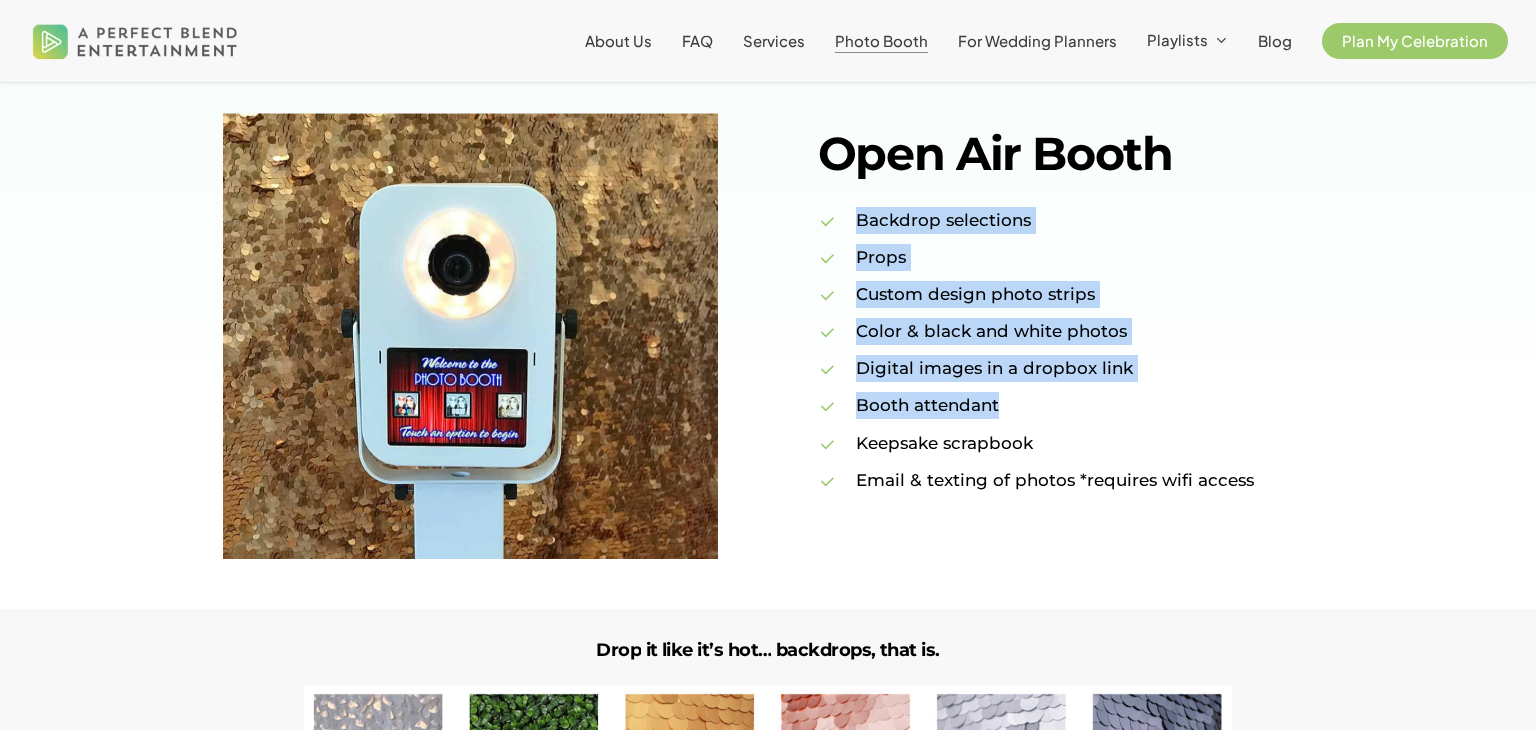 drag, startPoint x: 1033, startPoint y: 406, endPoint x: 840, endPoint y: 204, distance: 279.37967 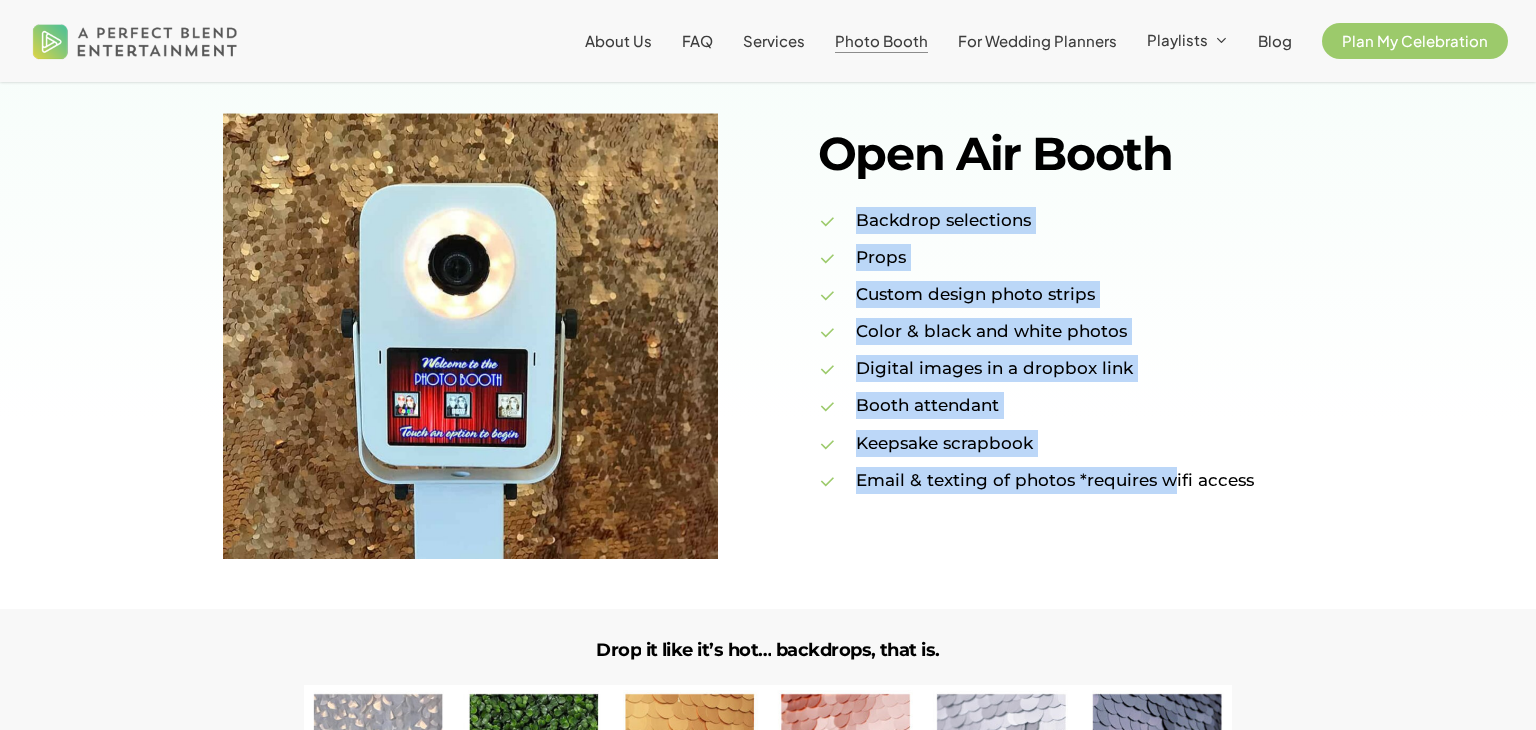 drag, startPoint x: 849, startPoint y: 215, endPoint x: 1168, endPoint y: 483, distance: 416.63535 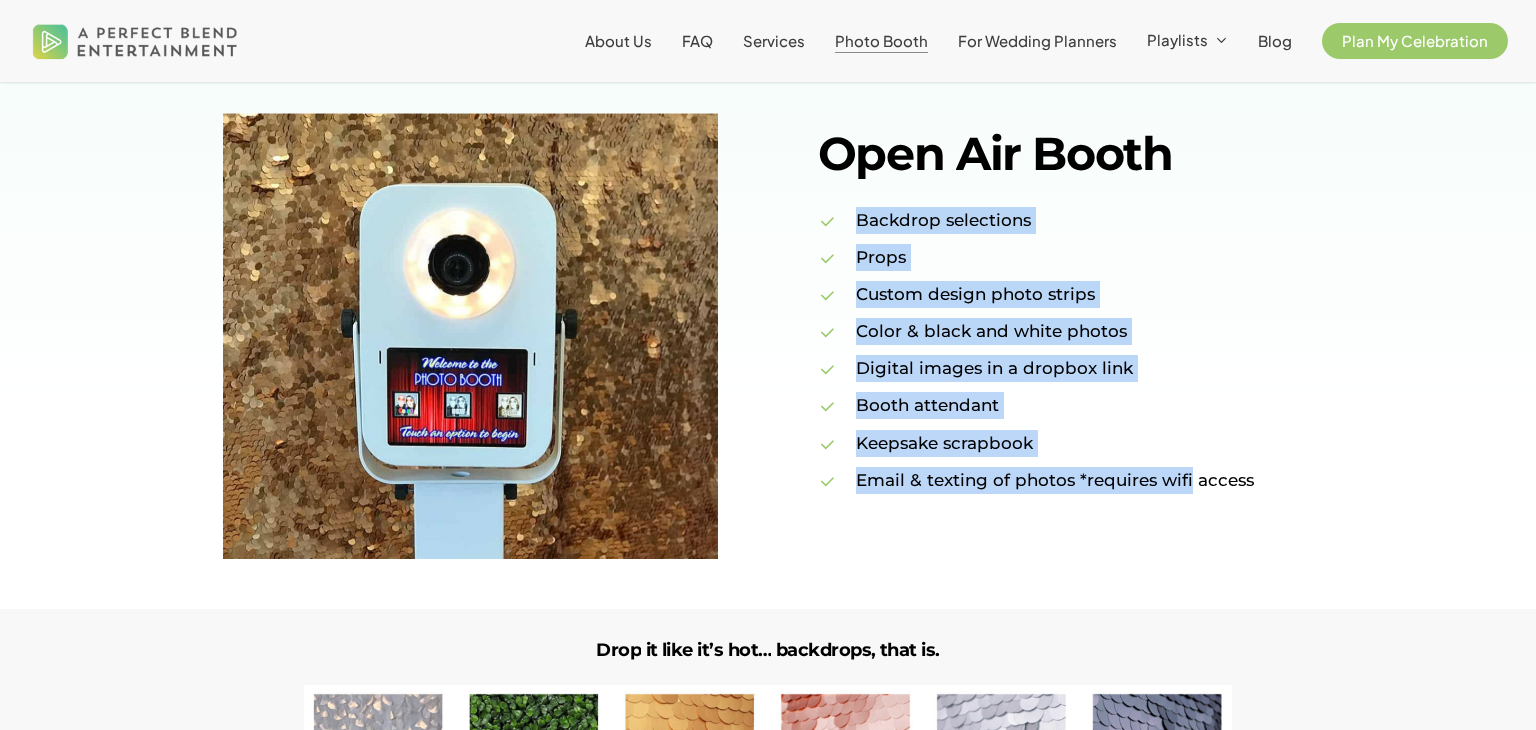 drag, startPoint x: 1168, startPoint y: 481, endPoint x: 844, endPoint y: 212, distance: 421.114 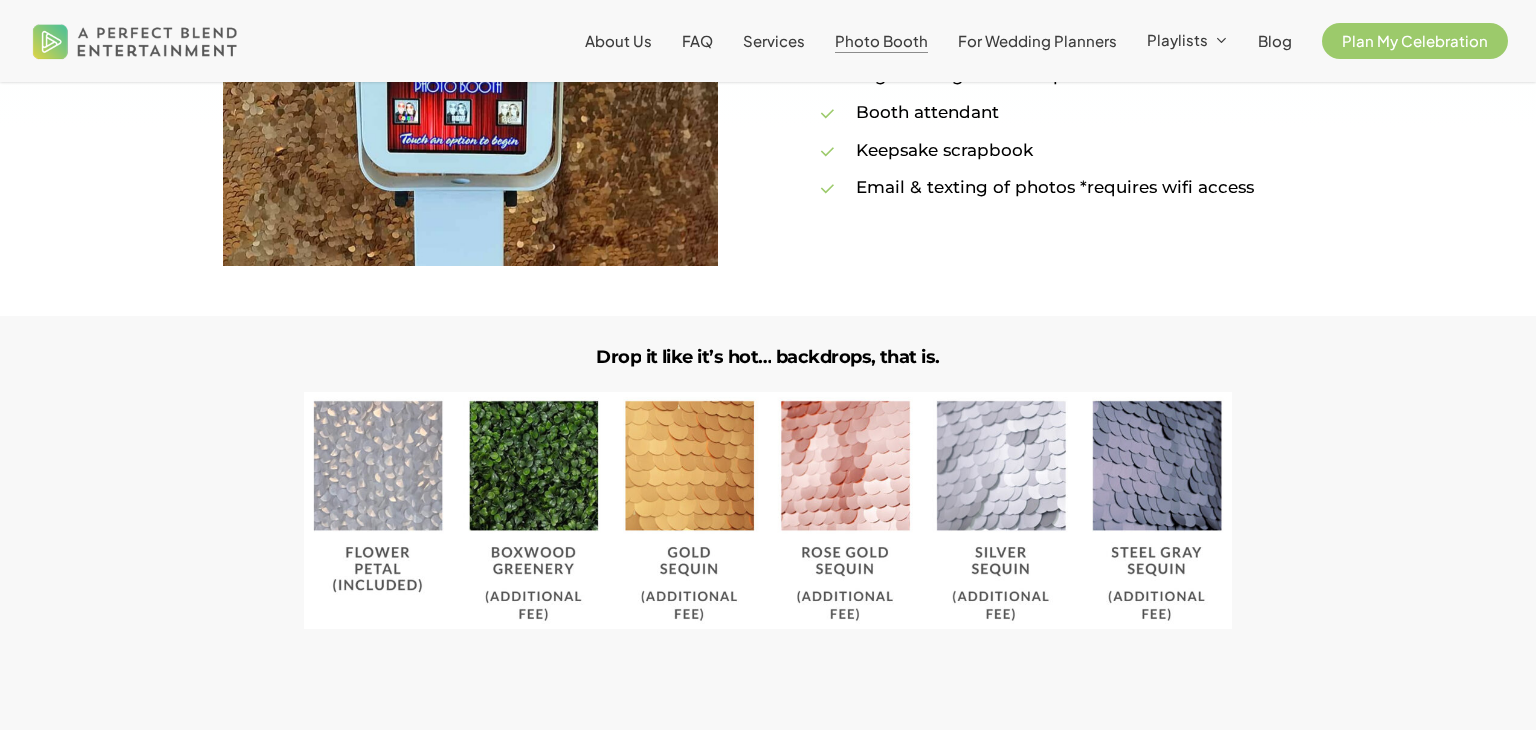 scroll, scrollTop: 1859, scrollLeft: 0, axis: vertical 